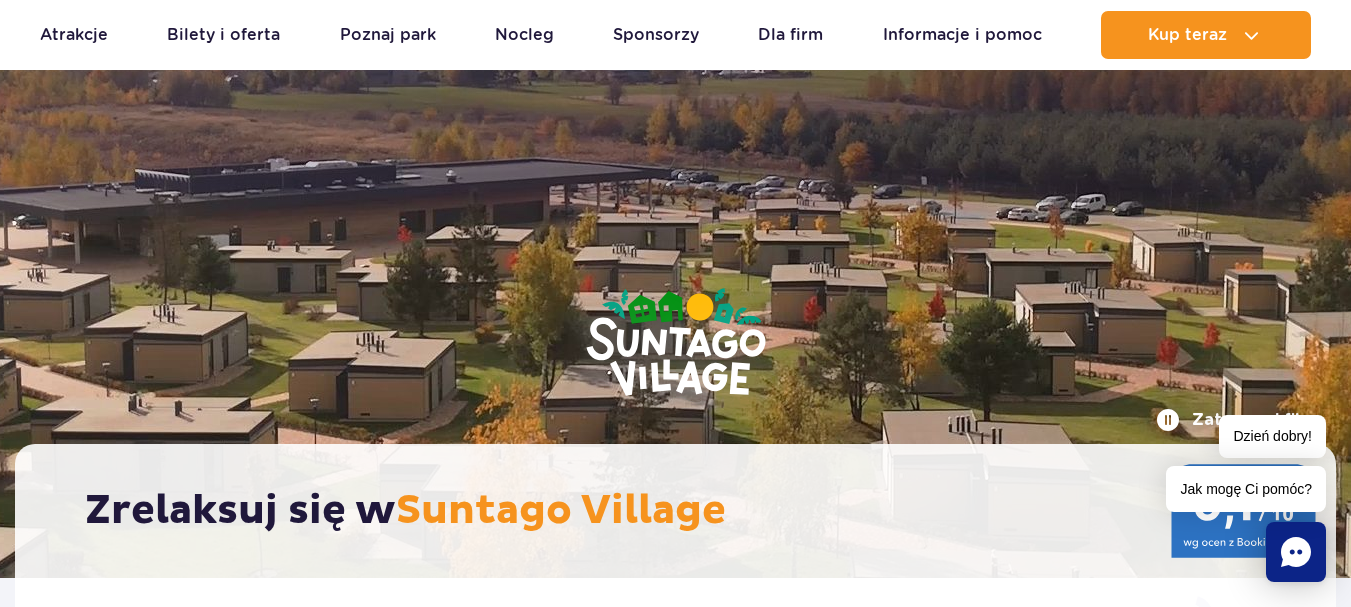 scroll, scrollTop: 1801, scrollLeft: 0, axis: vertical 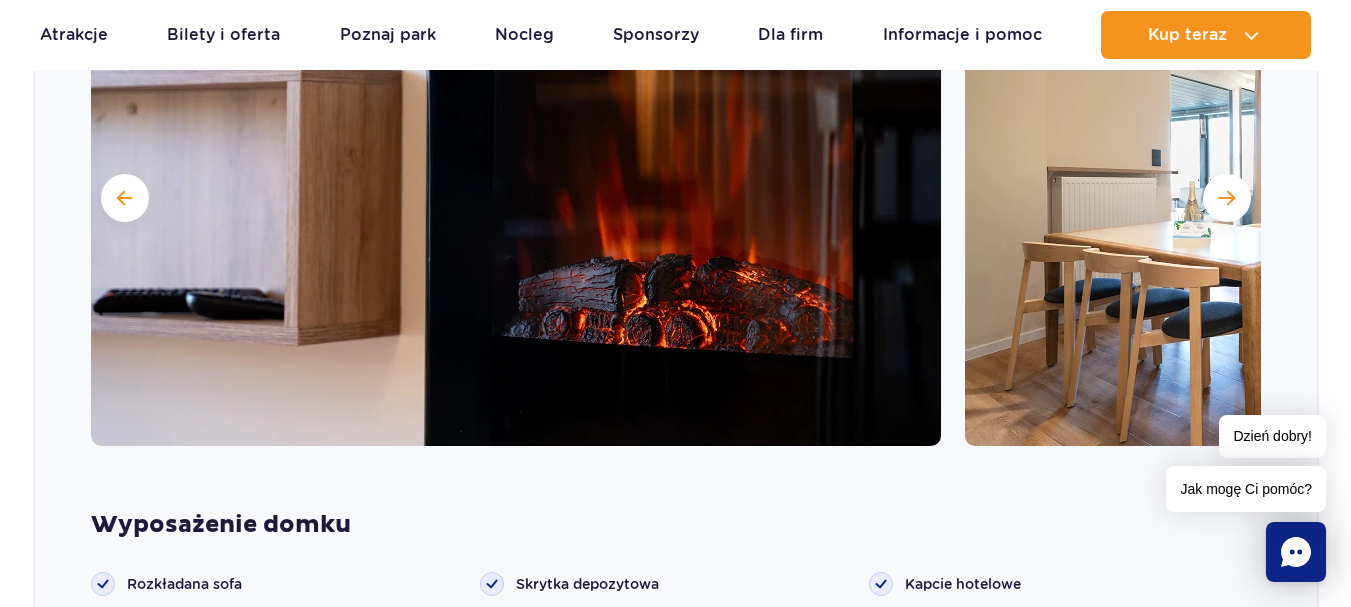 click at bounding box center (1227, 198) 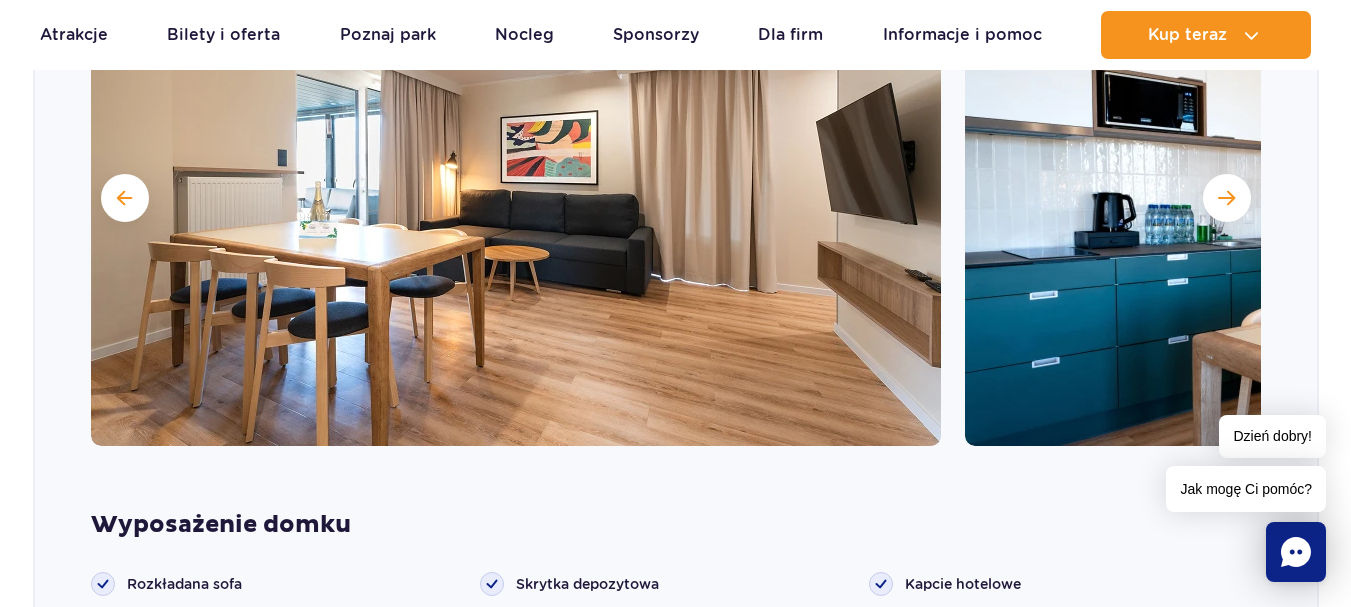 click at bounding box center (1227, 198) 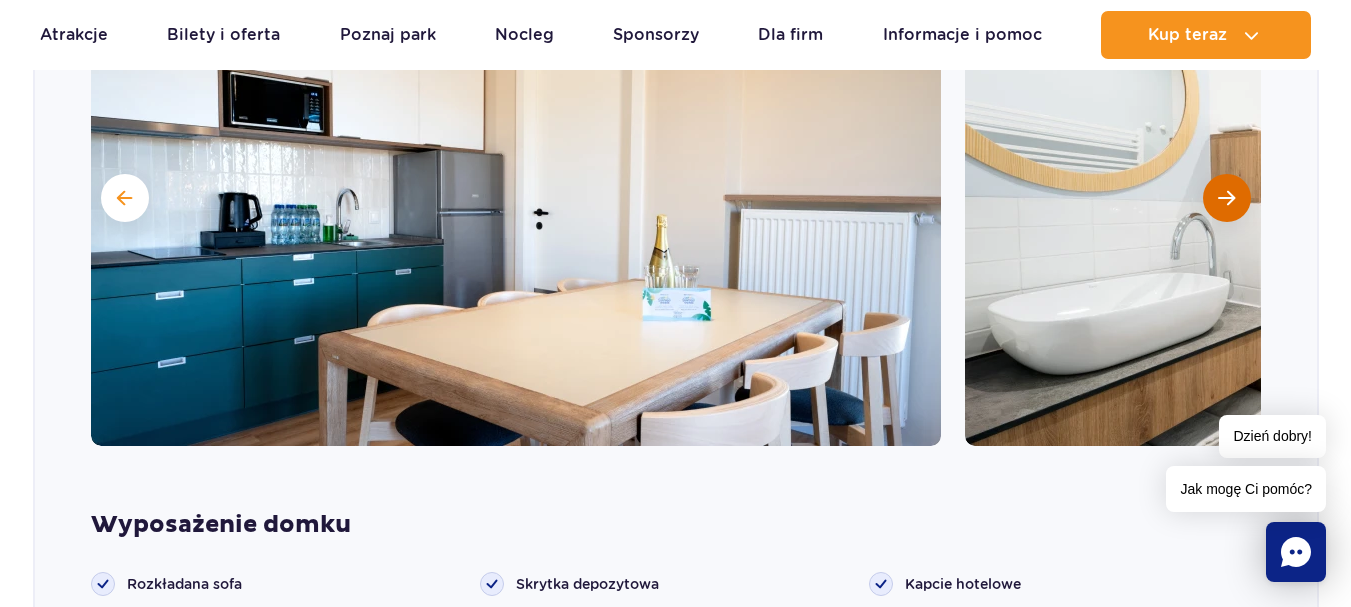 click at bounding box center [1226, 198] 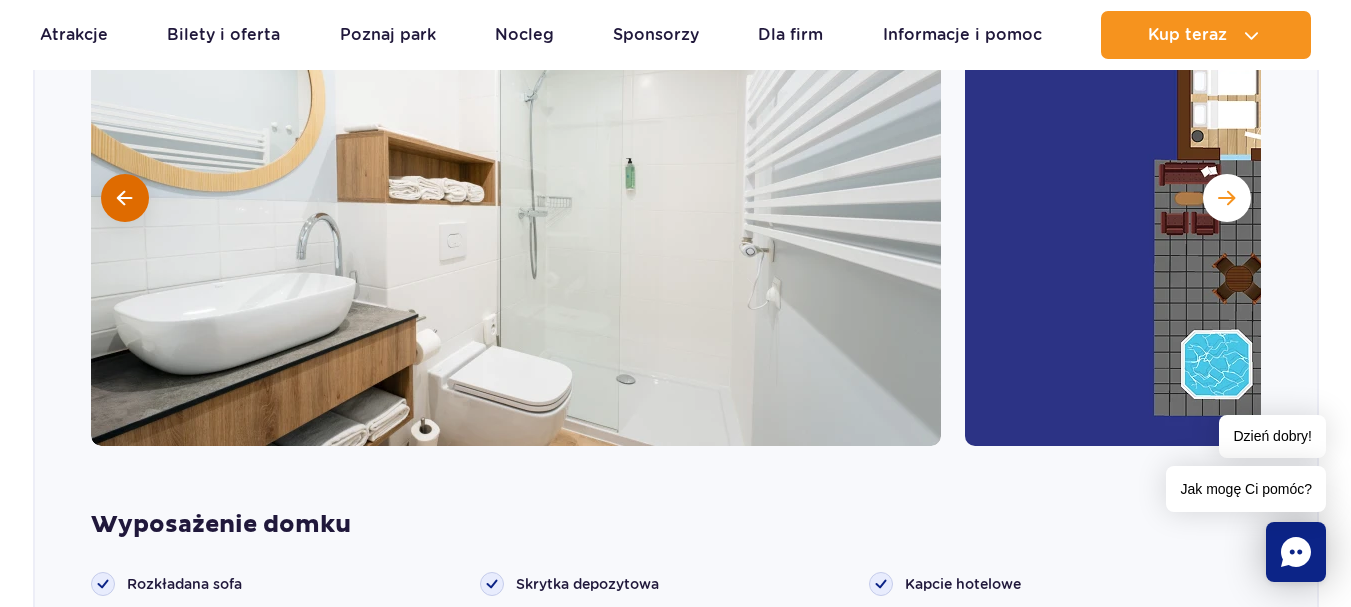 click at bounding box center [125, 198] 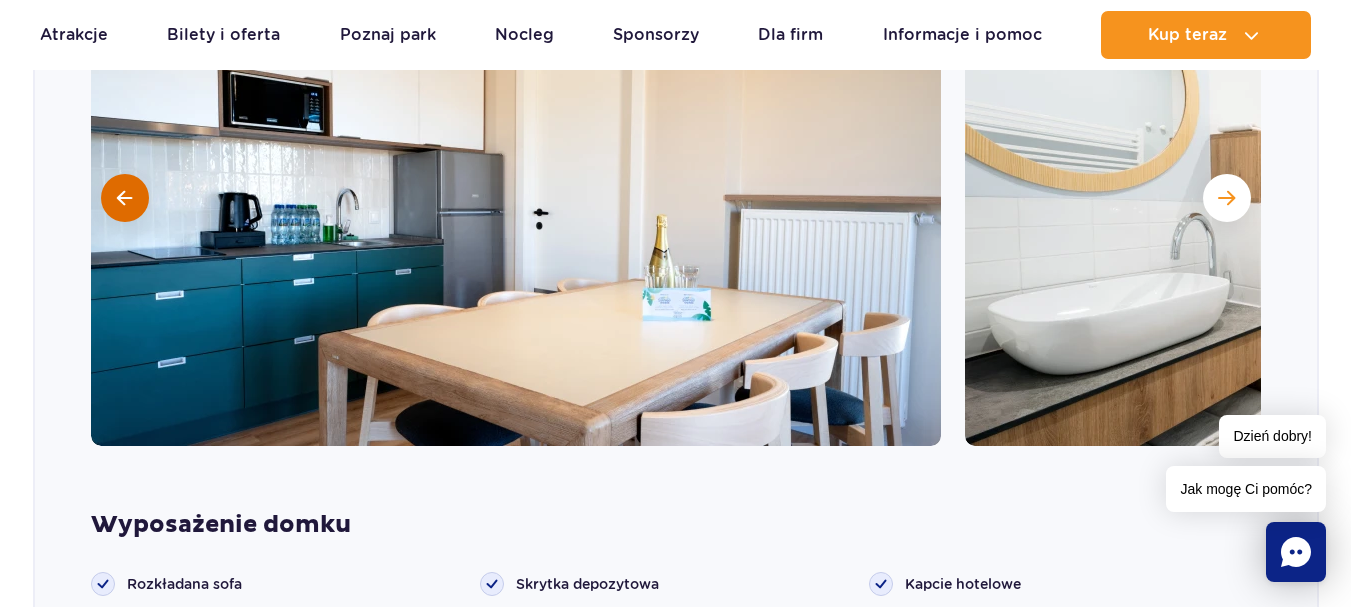 click at bounding box center [125, 198] 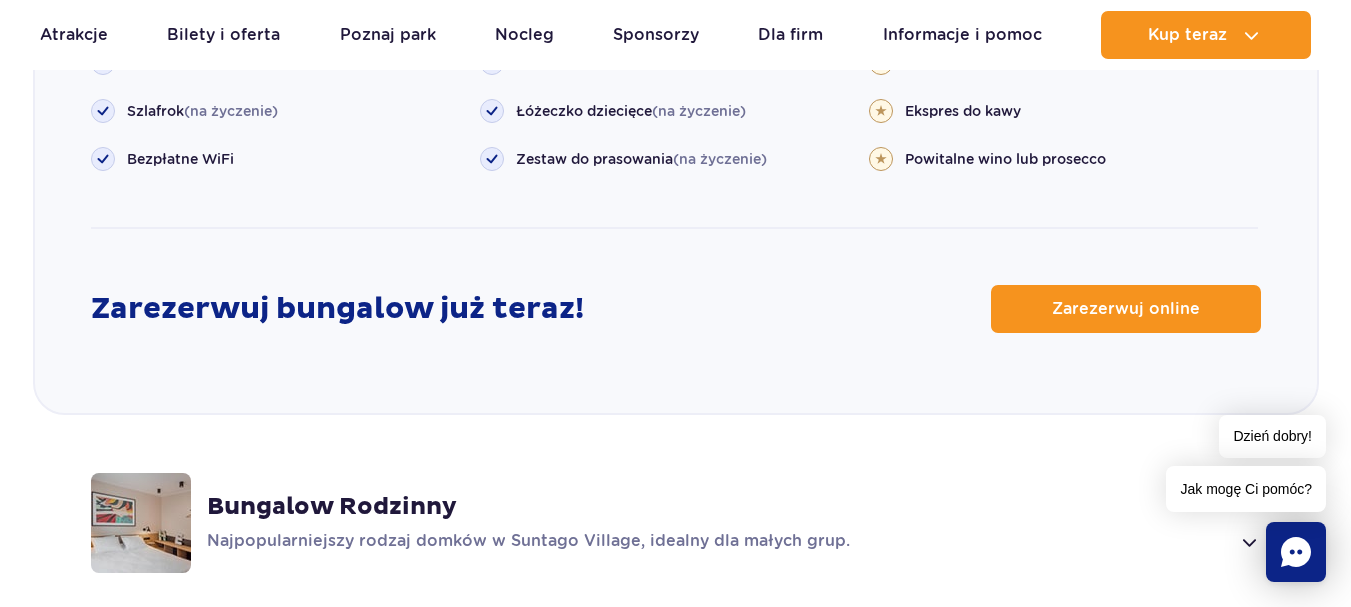 scroll, scrollTop: 2501, scrollLeft: 0, axis: vertical 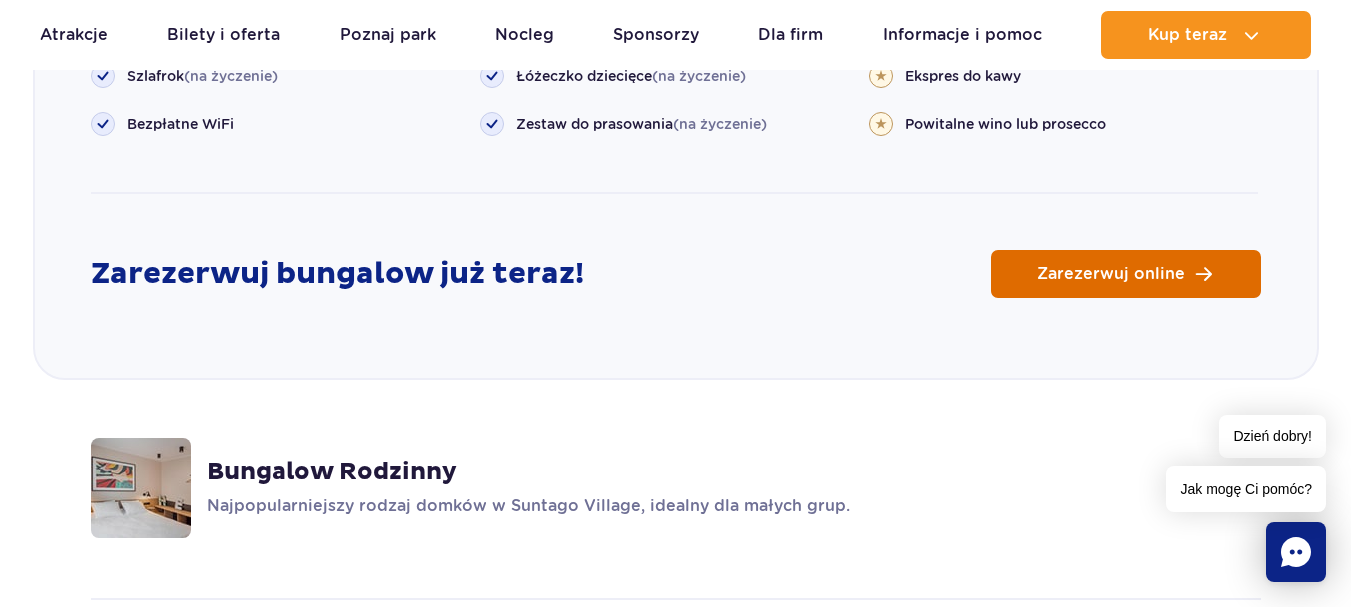 click on "Zarezerwuj online" at bounding box center [1126, 274] 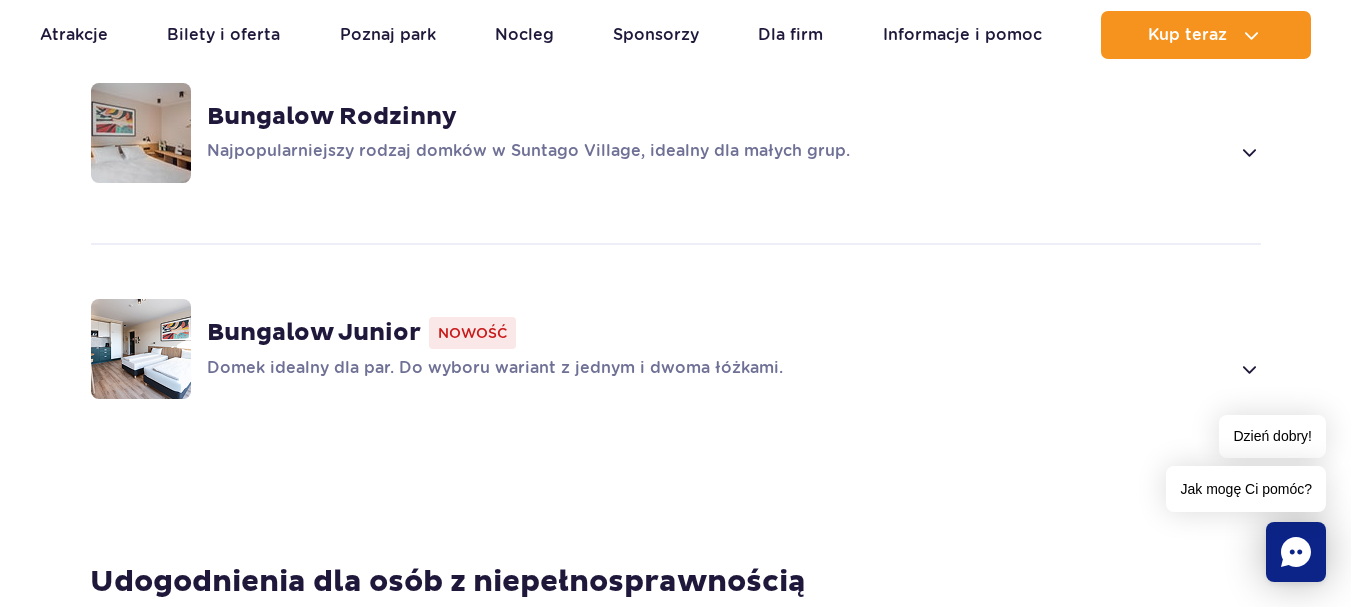 scroll, scrollTop: 2901, scrollLeft: 0, axis: vertical 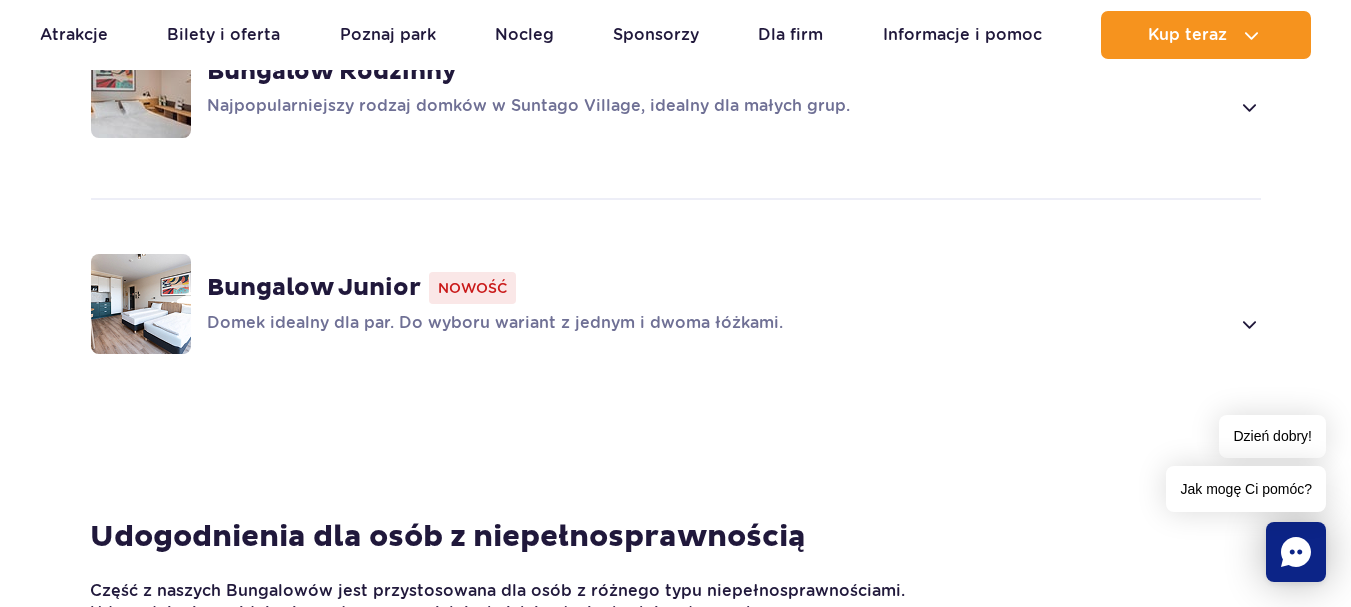 click at bounding box center [1248, 324] 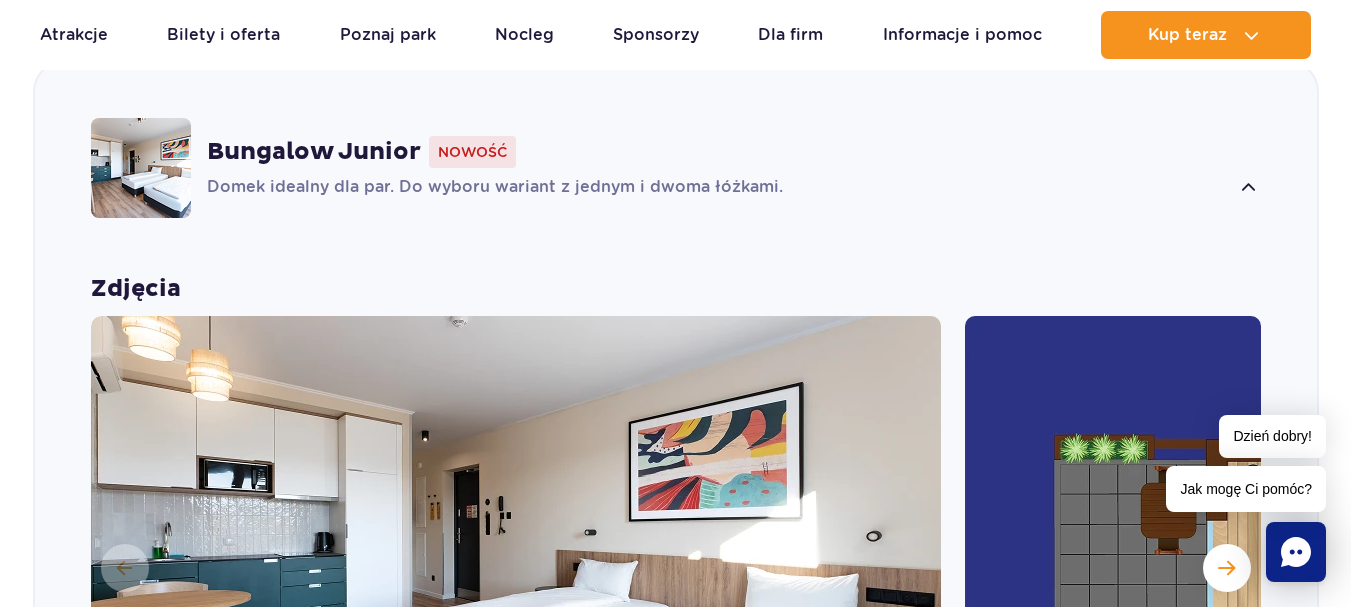 scroll, scrollTop: 1833, scrollLeft: 0, axis: vertical 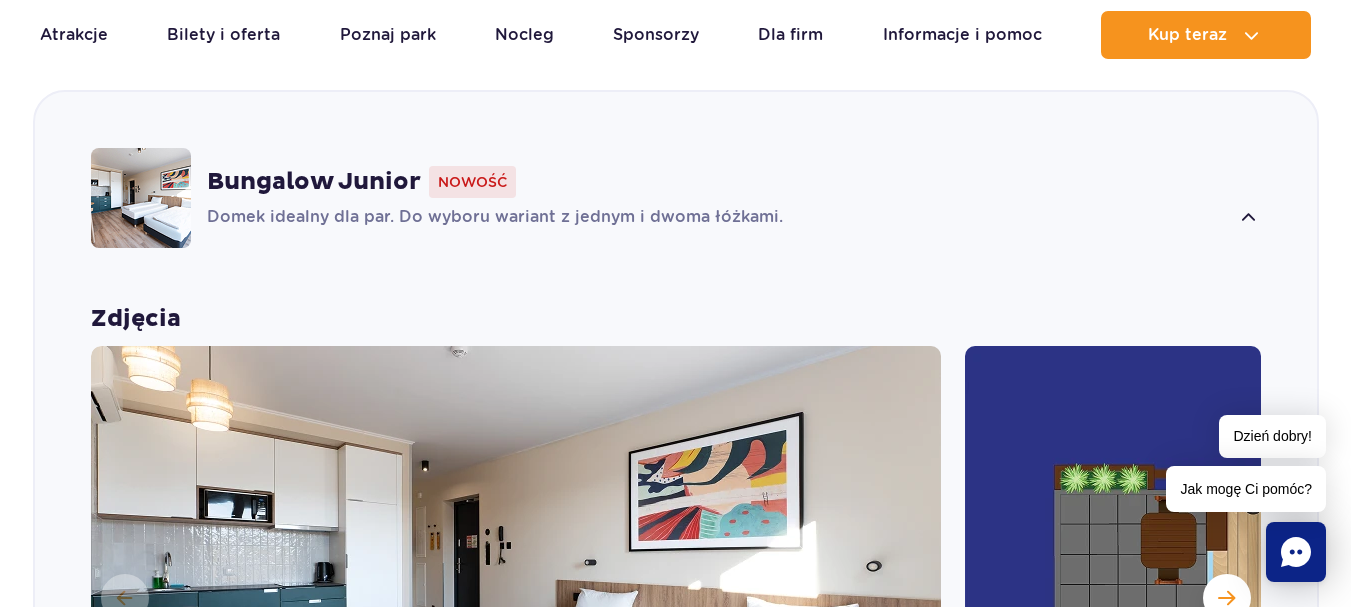 click at bounding box center (1248, 218) 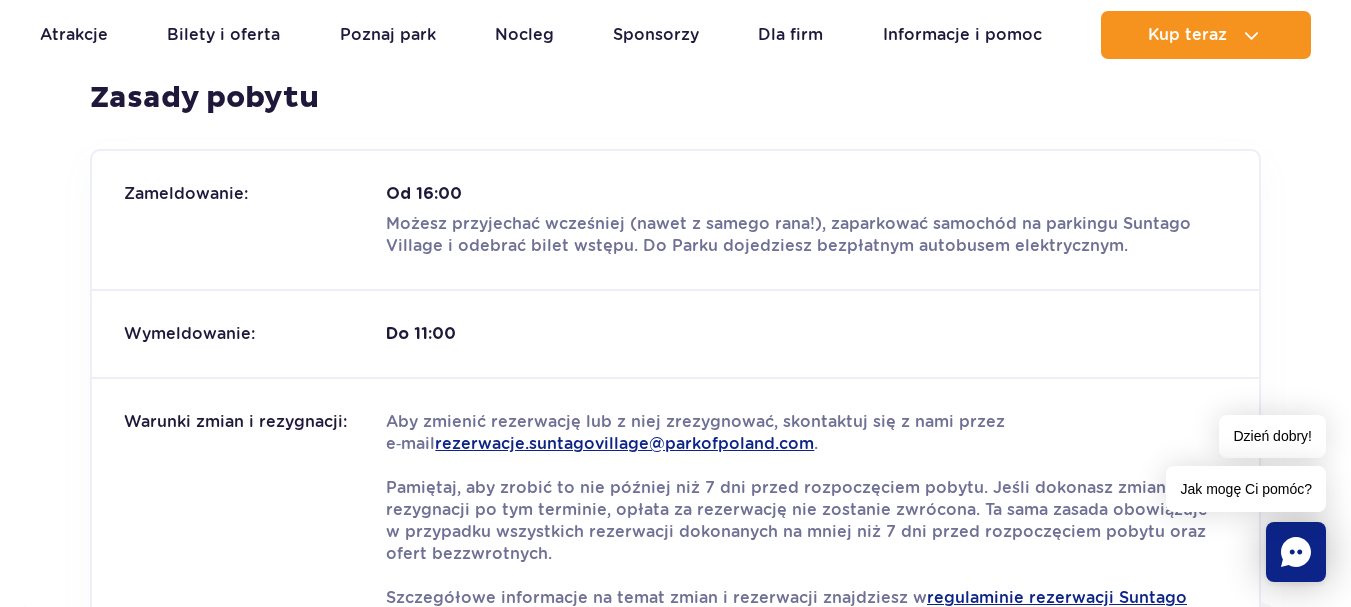 scroll, scrollTop: 2333, scrollLeft: 0, axis: vertical 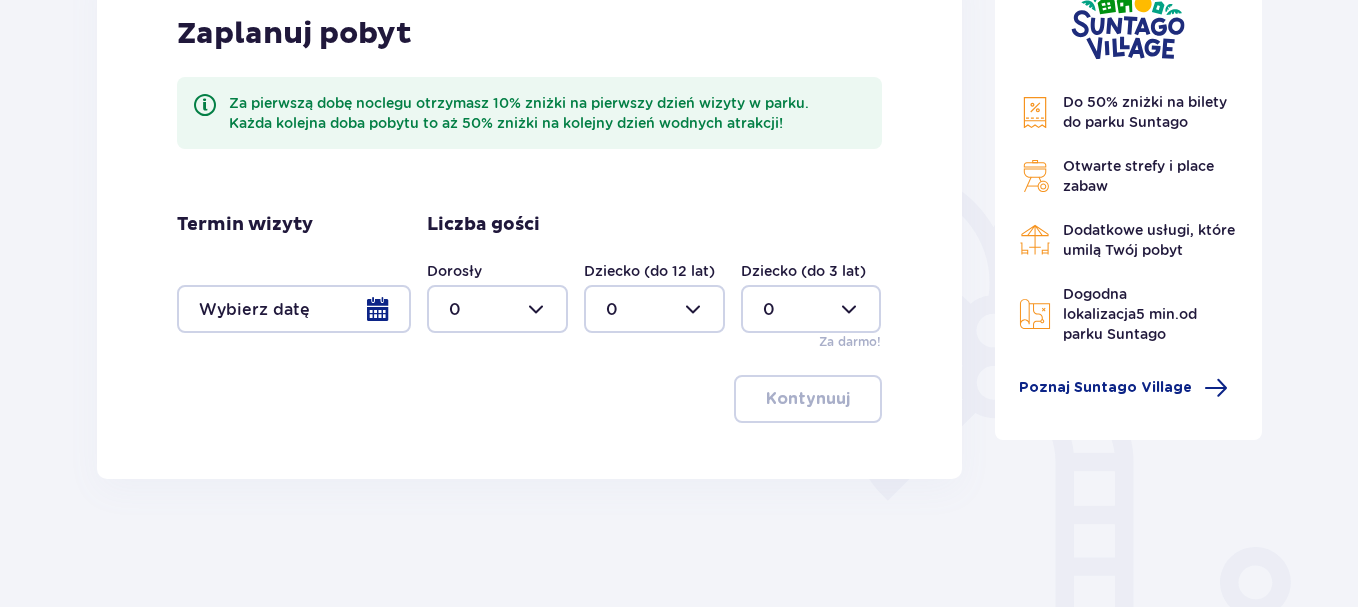 click at bounding box center [294, 309] 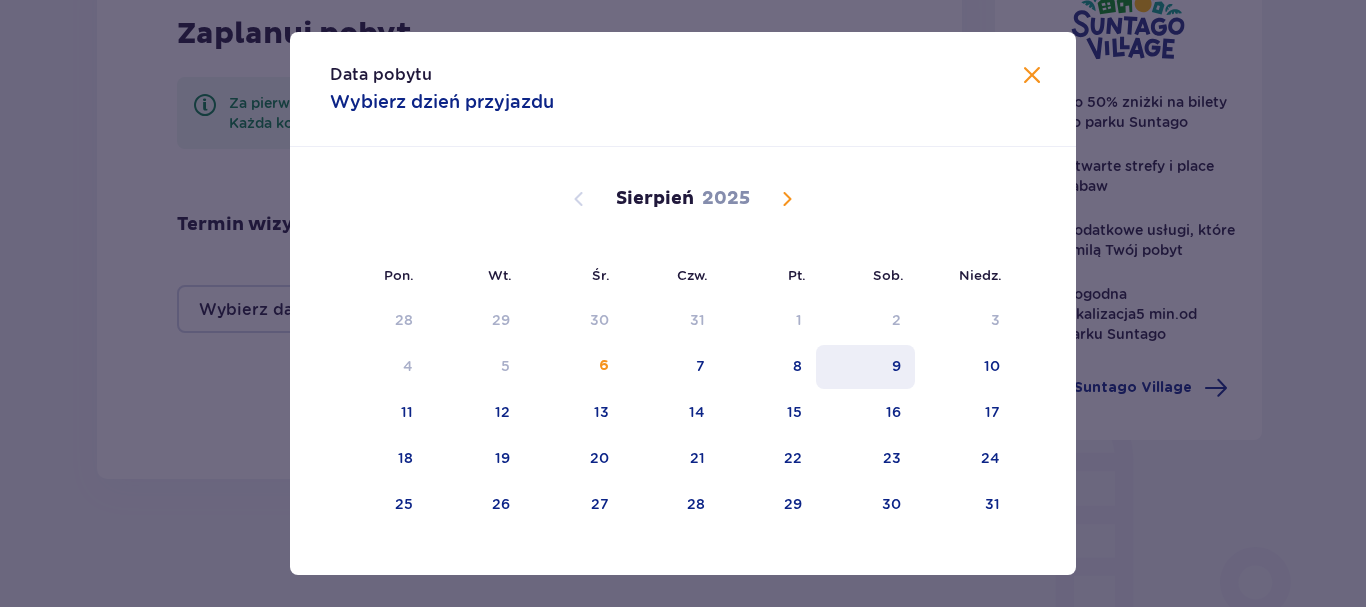 click on "9" at bounding box center [896, 366] 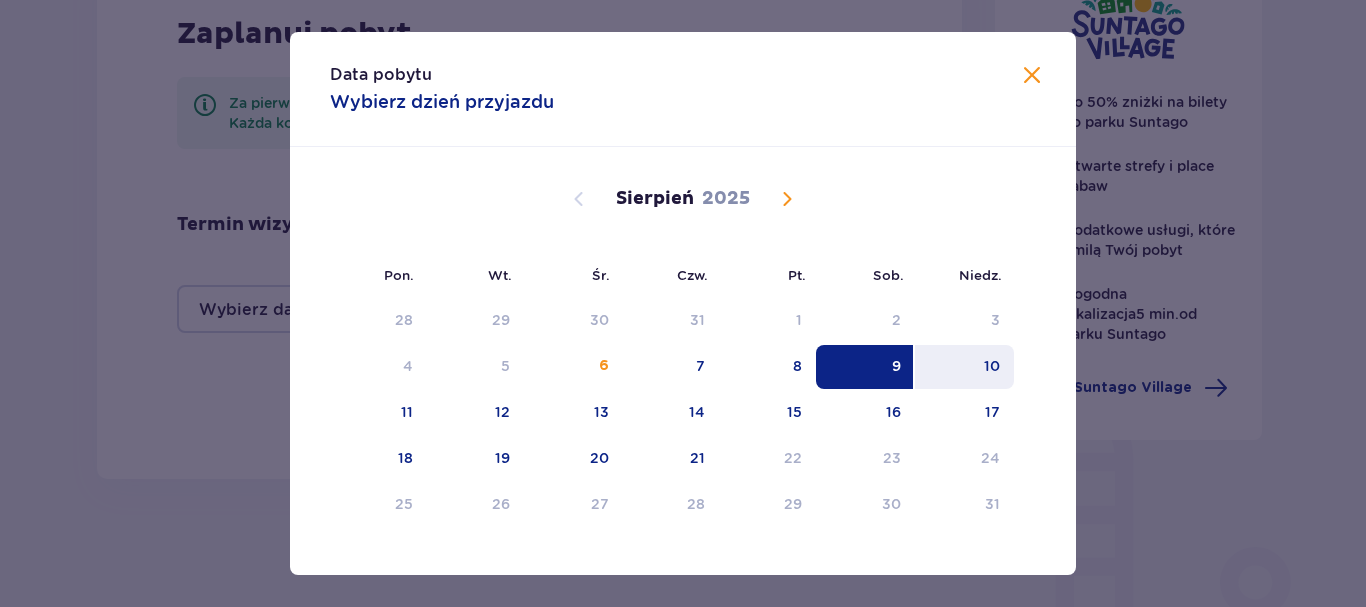 click on "10" at bounding box center [992, 366] 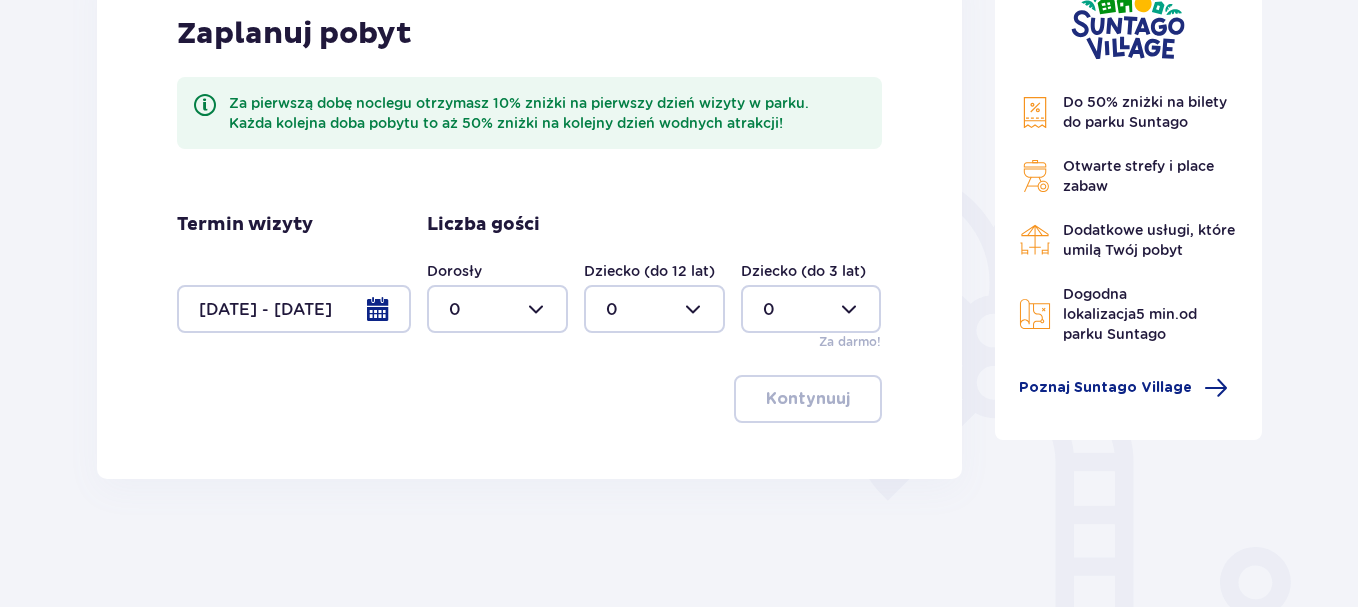 click at bounding box center (497, 309) 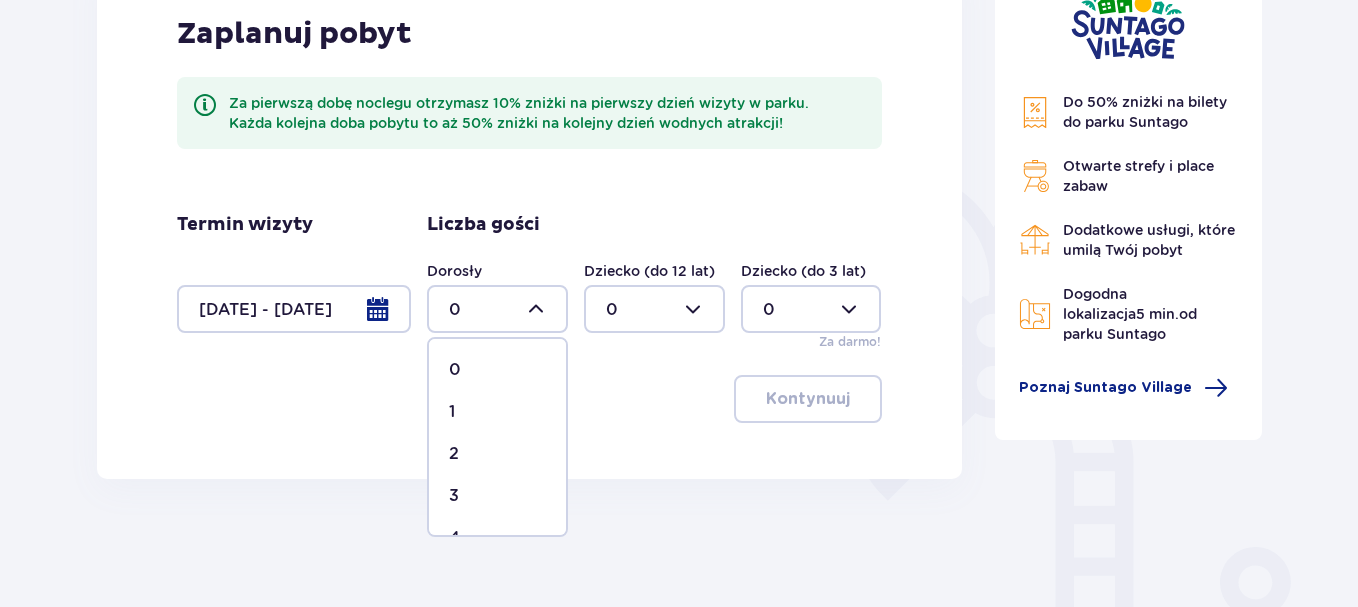 click on "2" at bounding box center (497, 454) 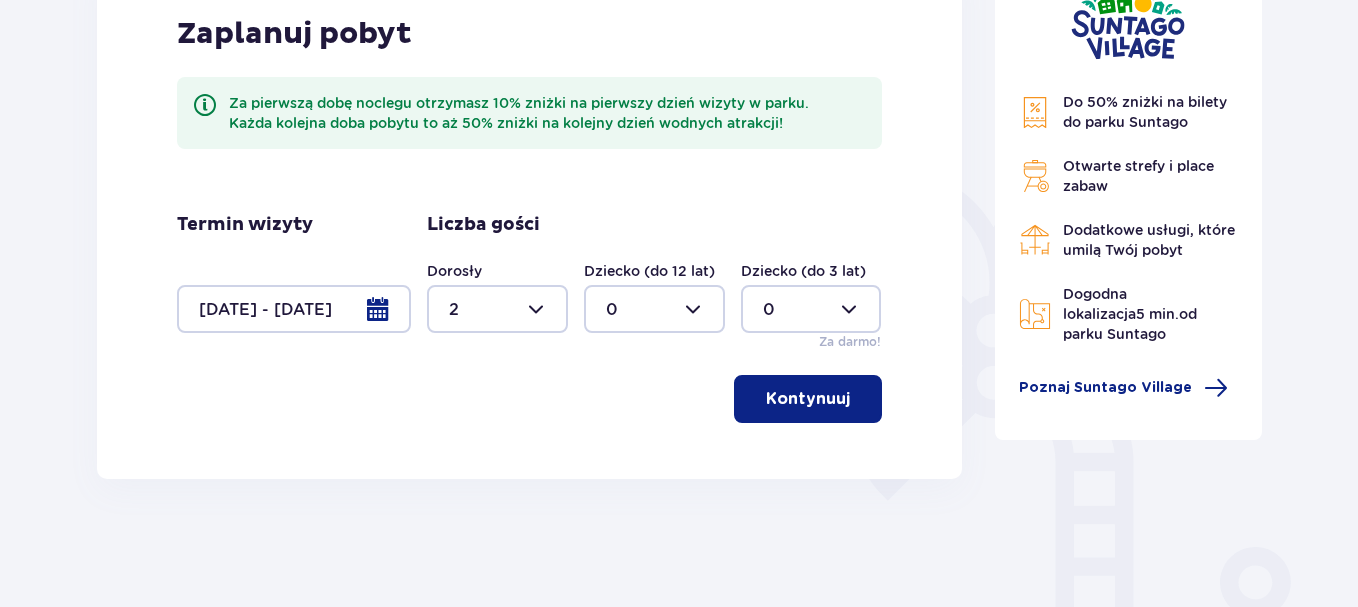 click at bounding box center [654, 309] 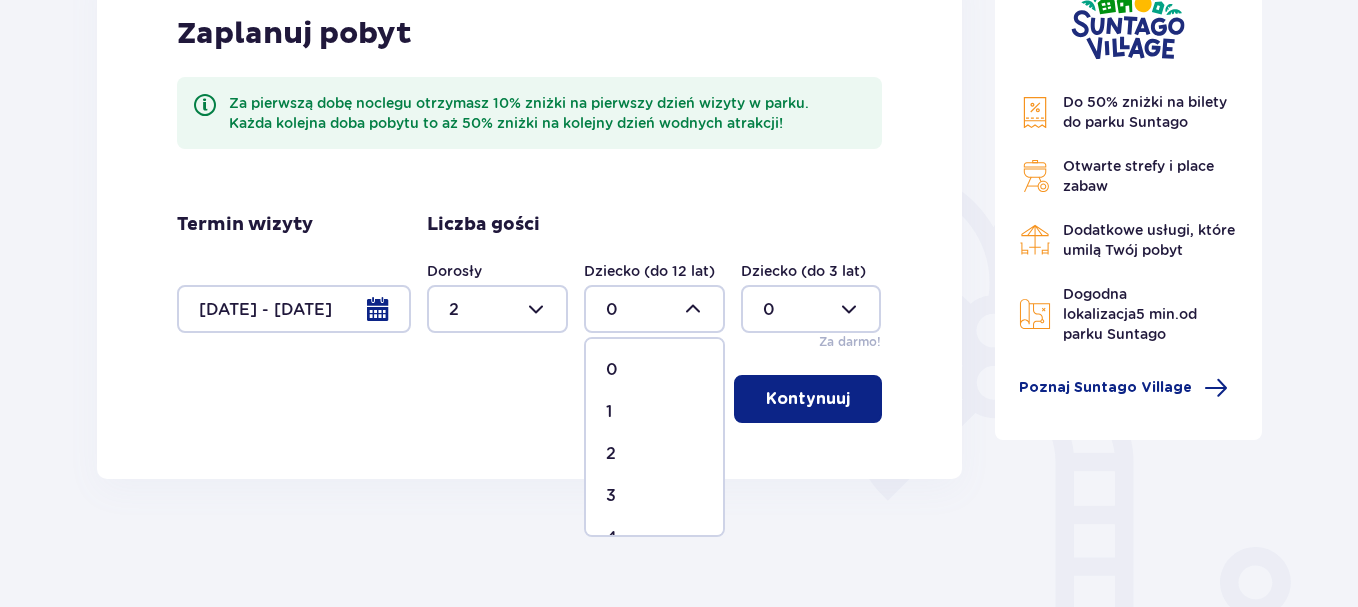 click on "1" at bounding box center (654, 412) 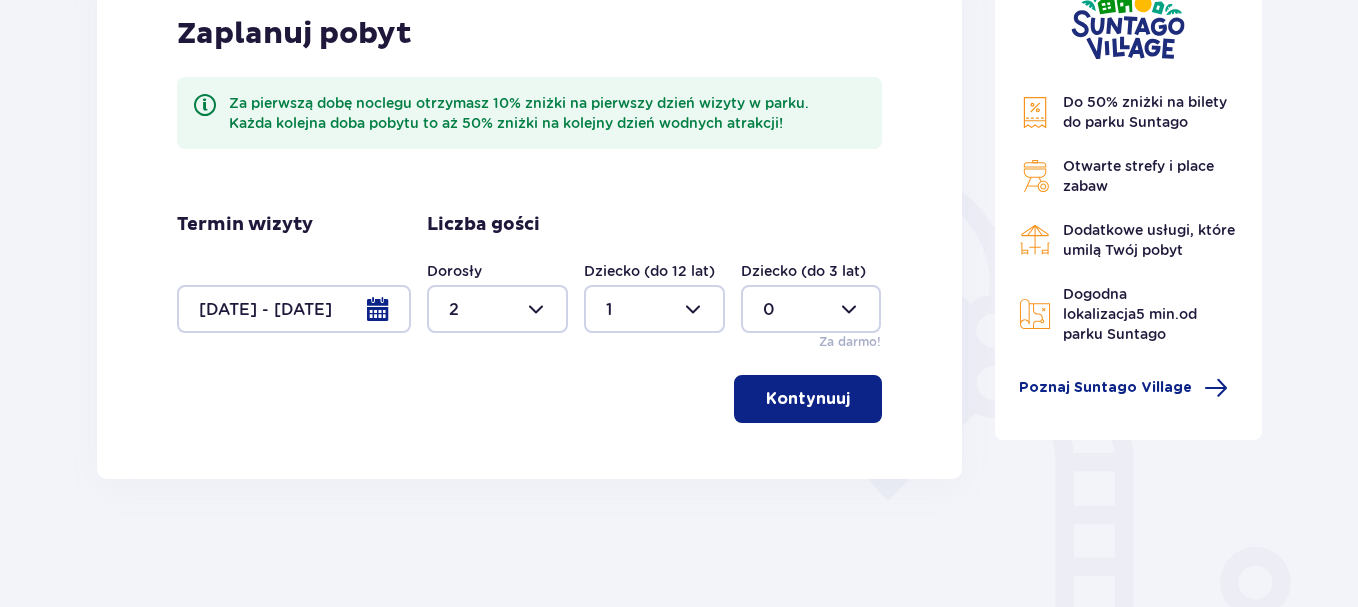 click at bounding box center [654, 309] 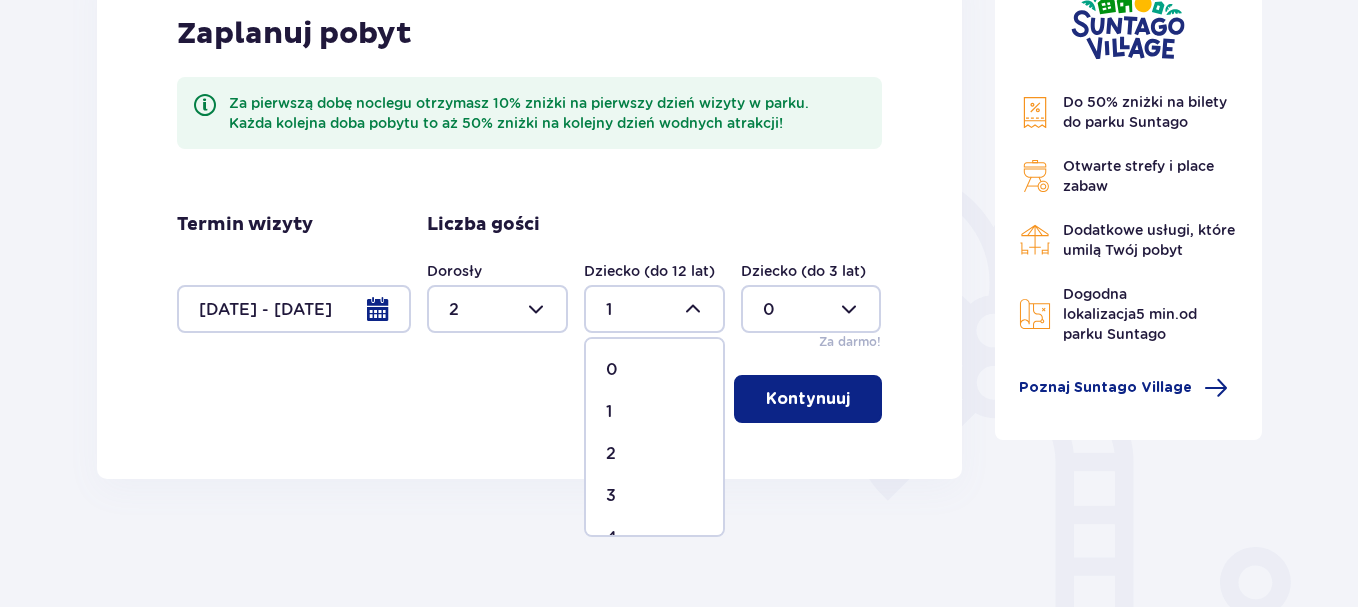 click on "2" at bounding box center [611, 454] 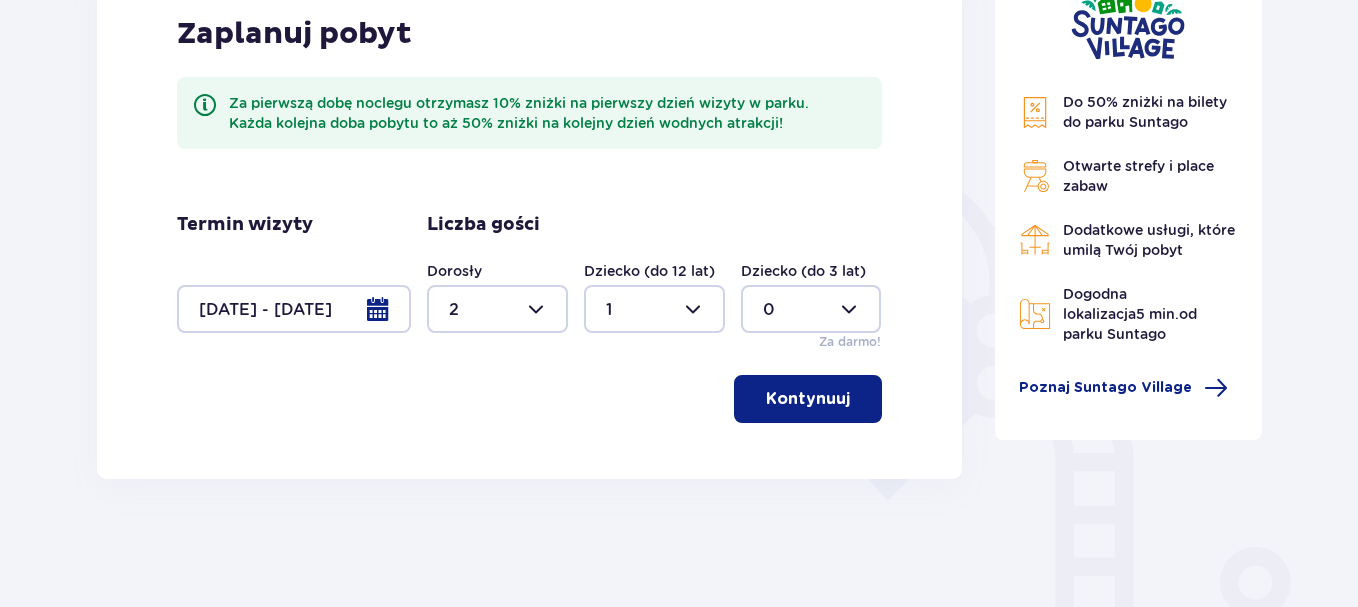 type on "2" 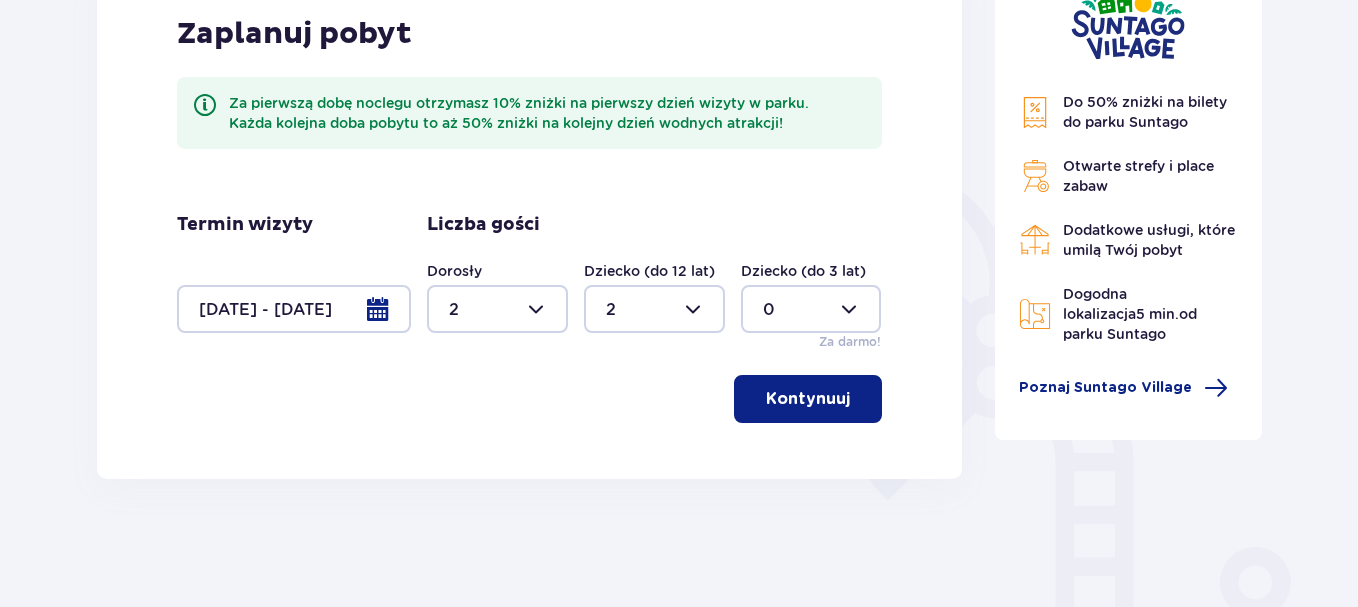 click on "Kontynuuj" at bounding box center [808, 399] 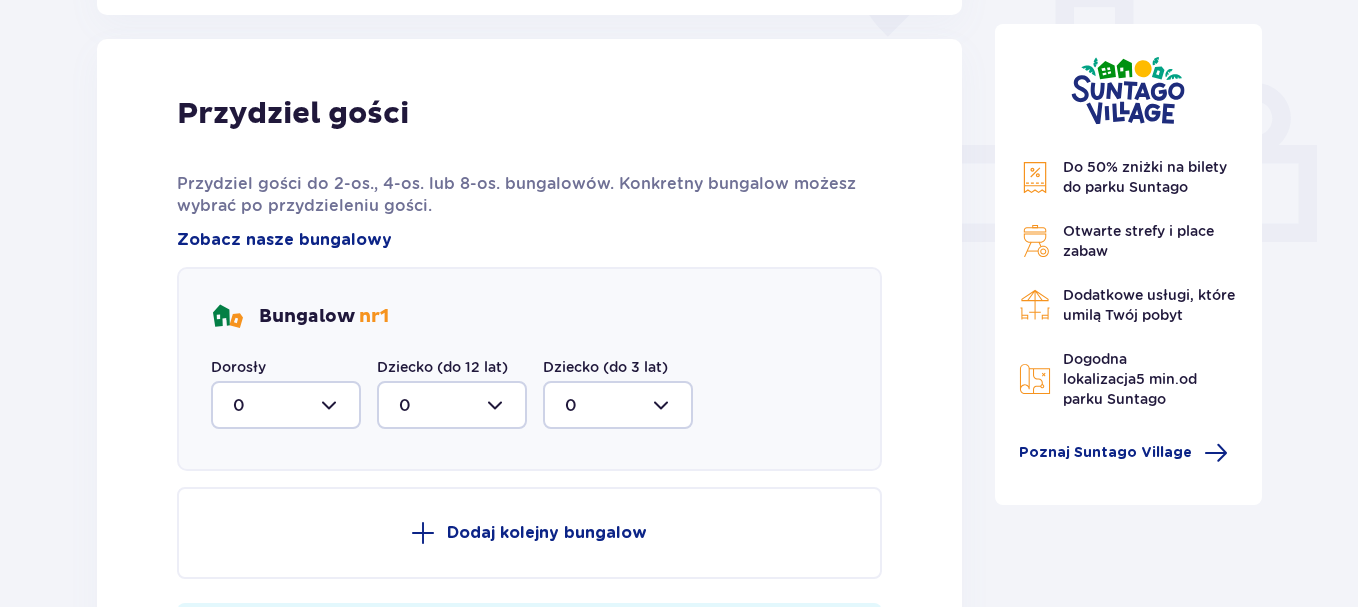 scroll, scrollTop: 891, scrollLeft: 0, axis: vertical 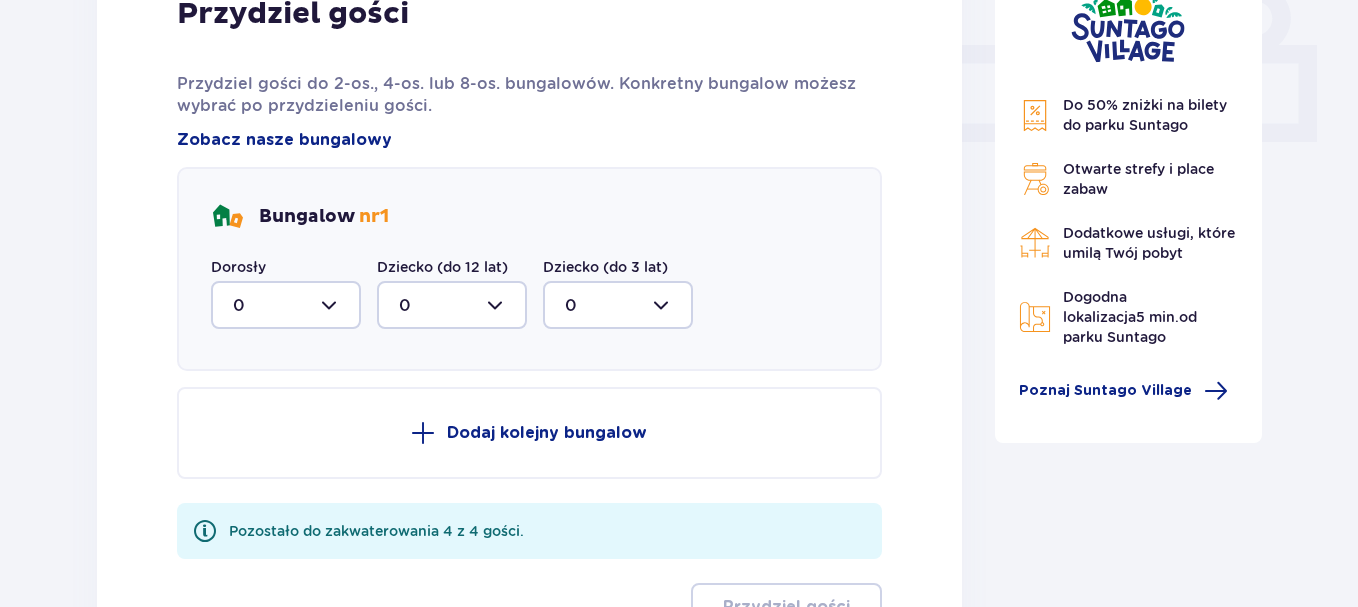 click at bounding box center (286, 305) 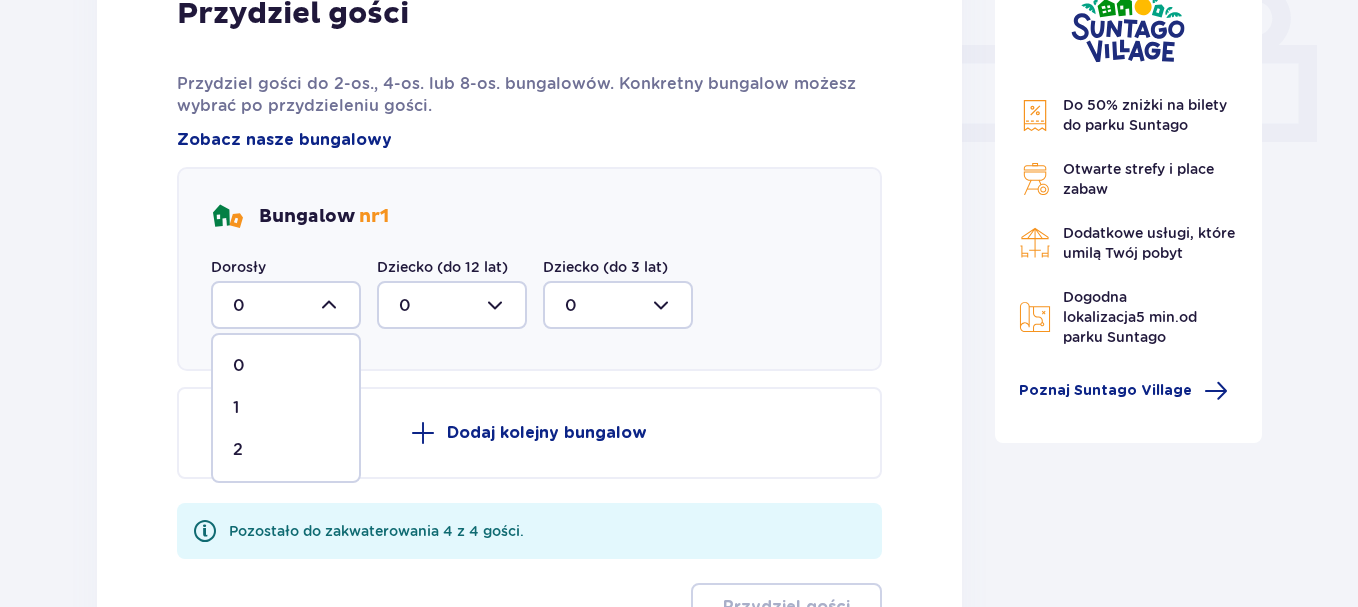 click on "2" at bounding box center [238, 450] 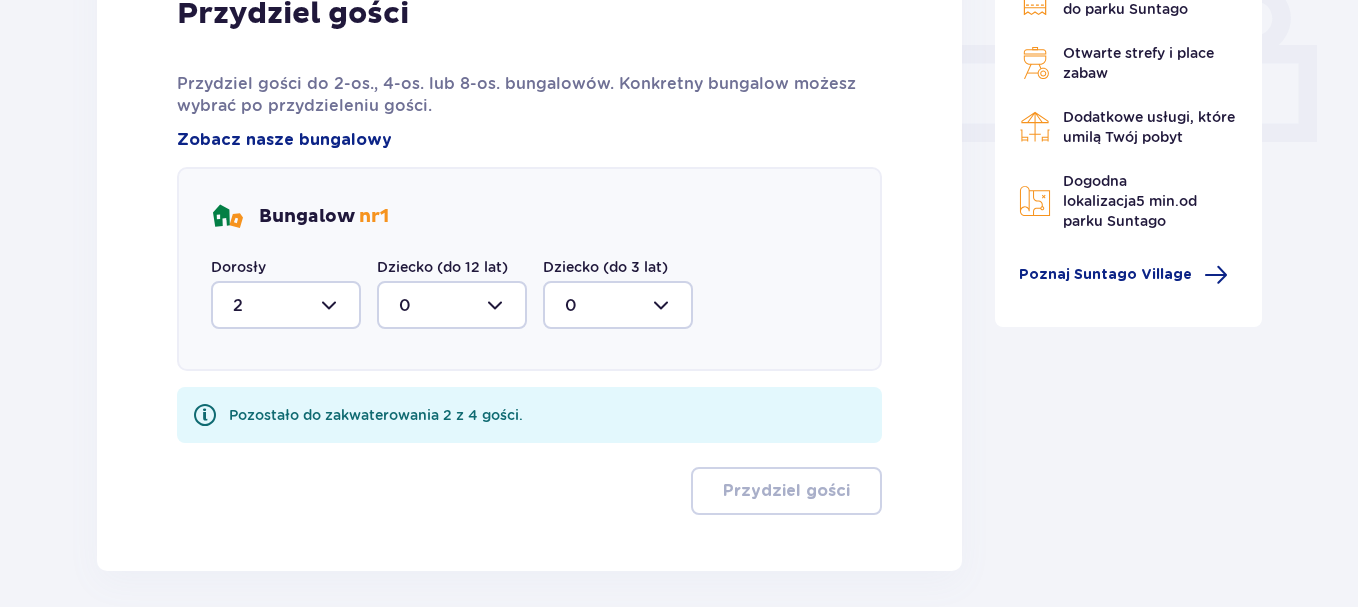 click at bounding box center (452, 305) 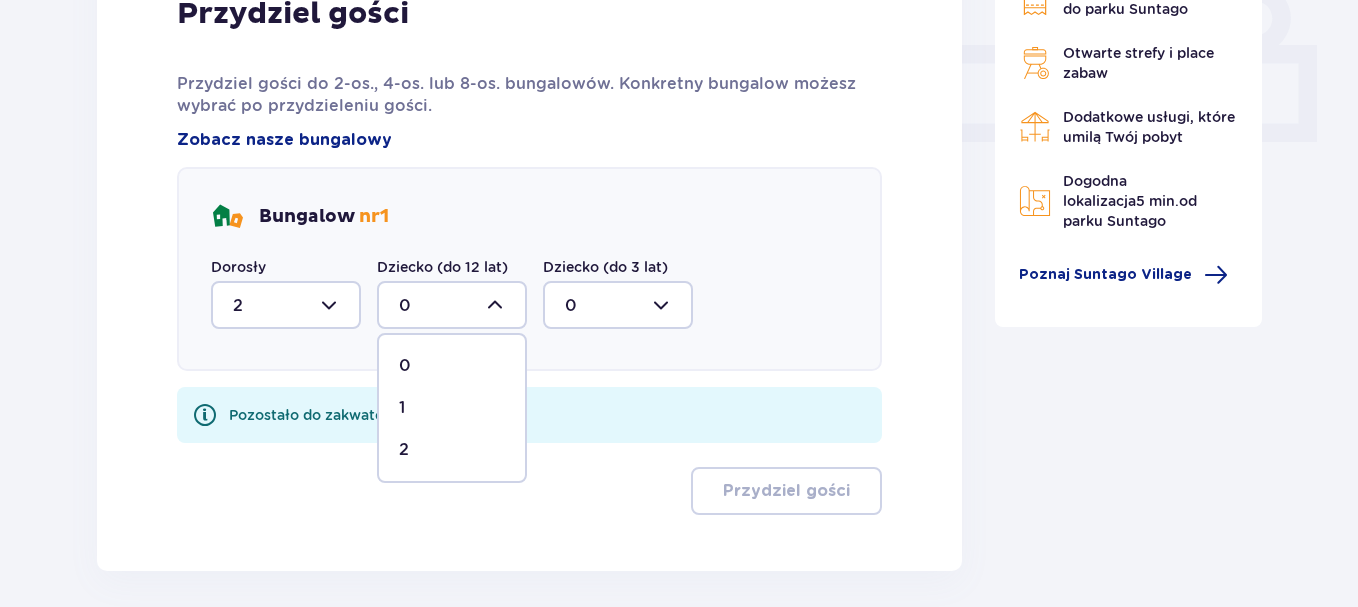 click on "2" at bounding box center (404, 450) 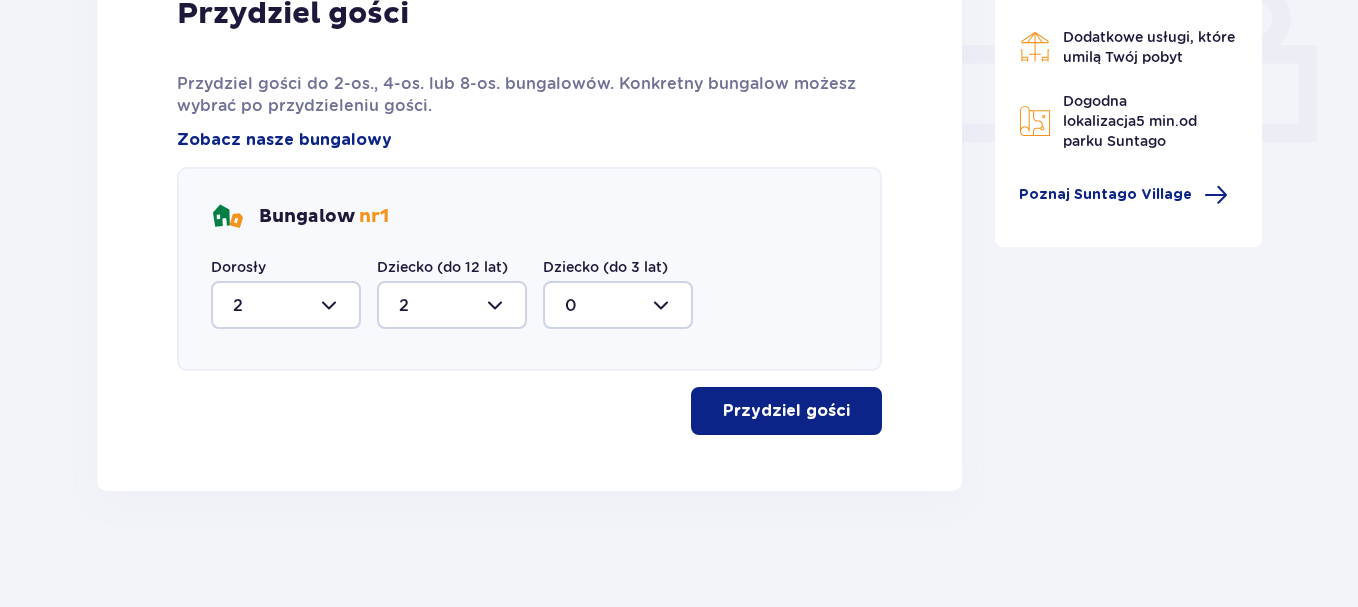 click on "Przydziel gości" at bounding box center [786, 411] 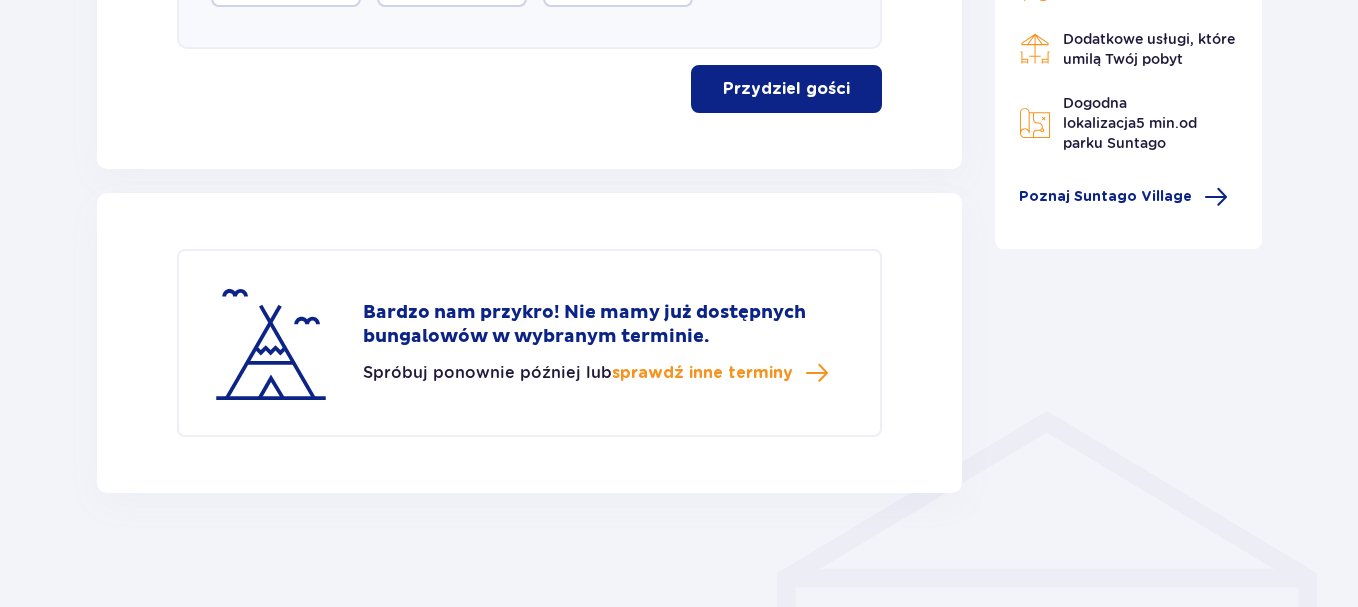 scroll, scrollTop: 1219, scrollLeft: 0, axis: vertical 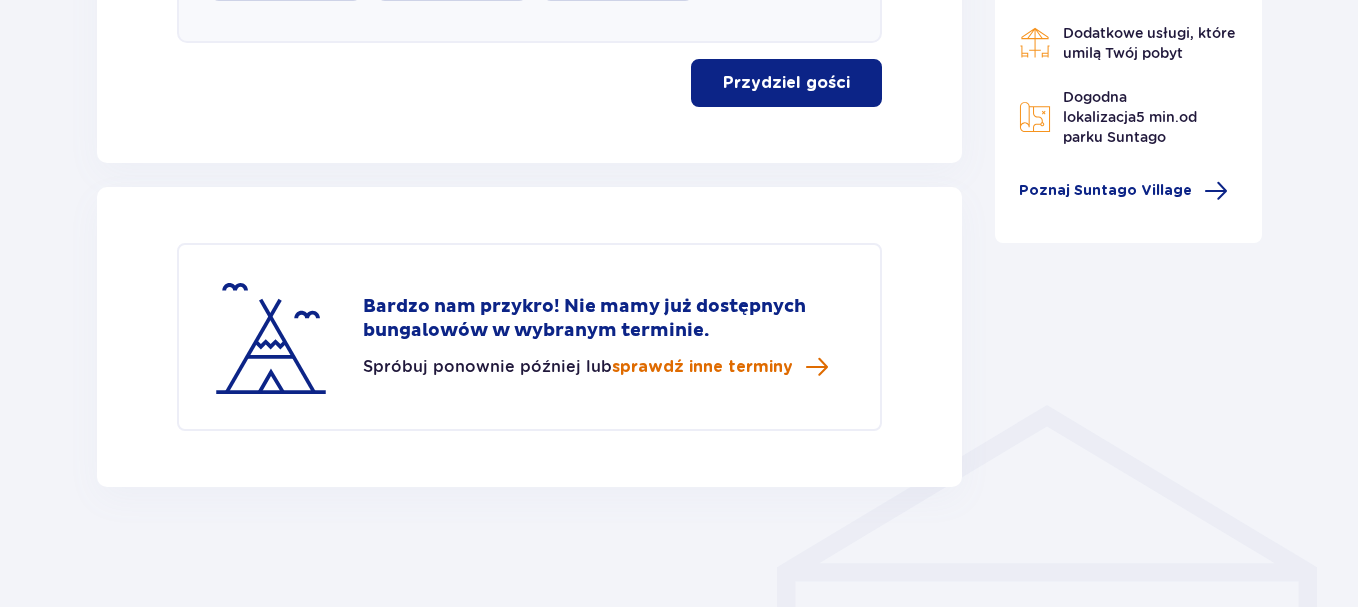 click on "sprawdź inne terminy" at bounding box center (702, 367) 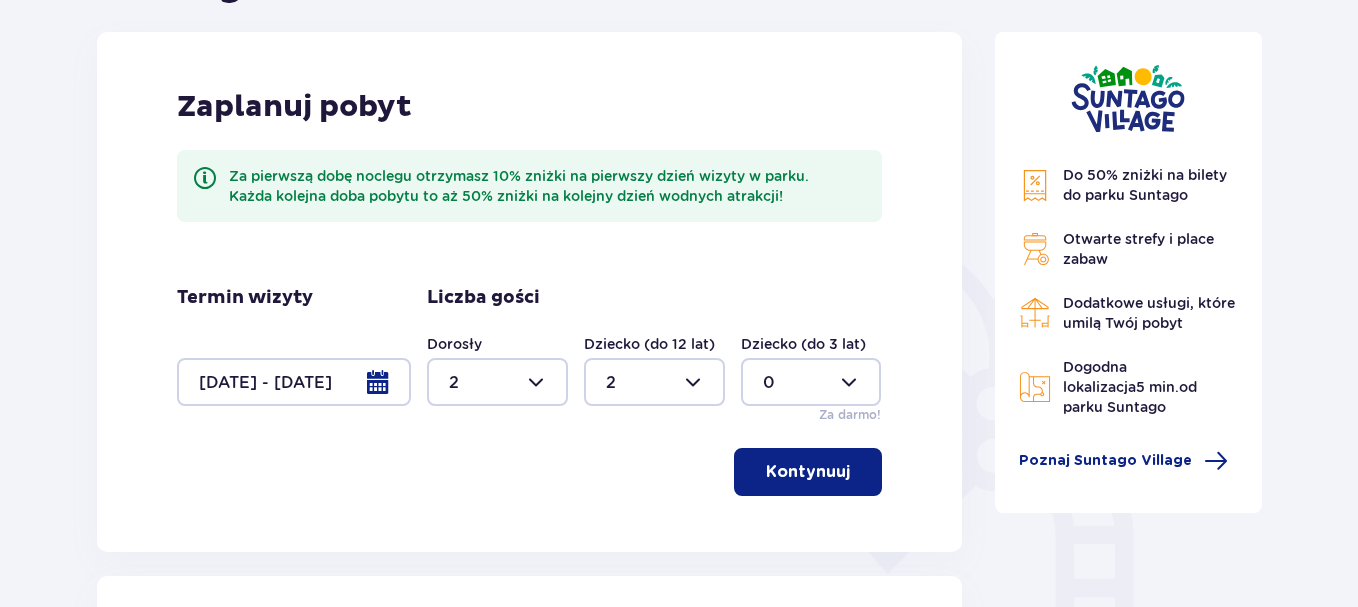 scroll, scrollTop: 236, scrollLeft: 0, axis: vertical 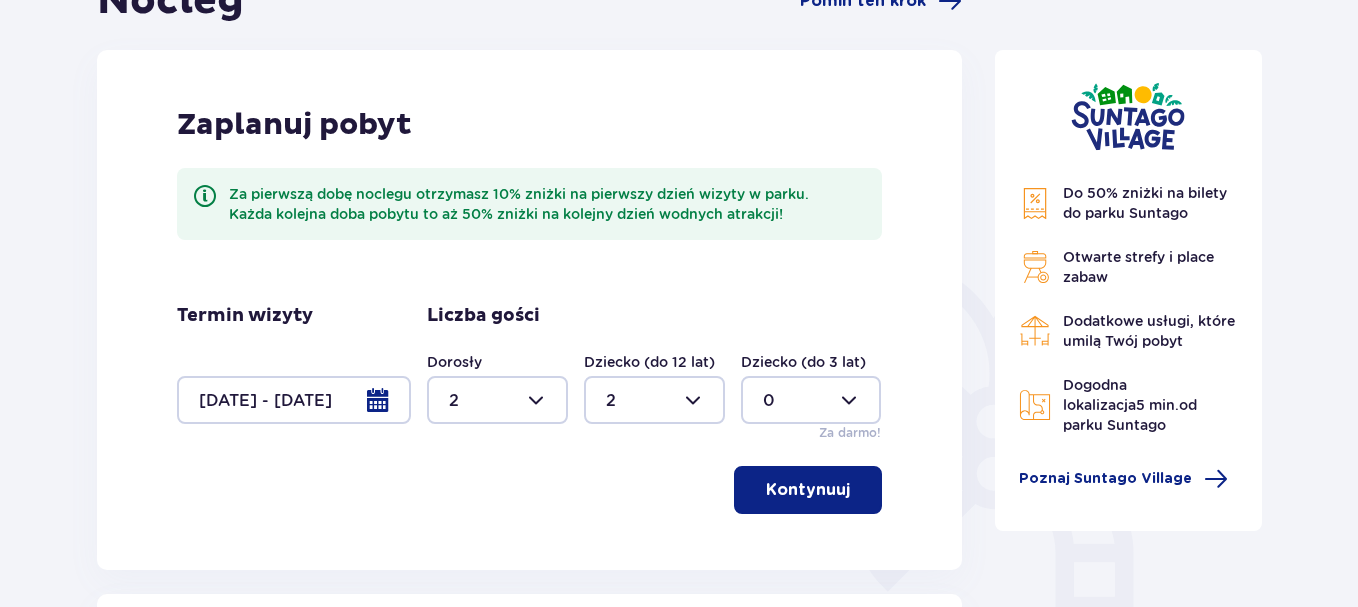 click at bounding box center [294, 400] 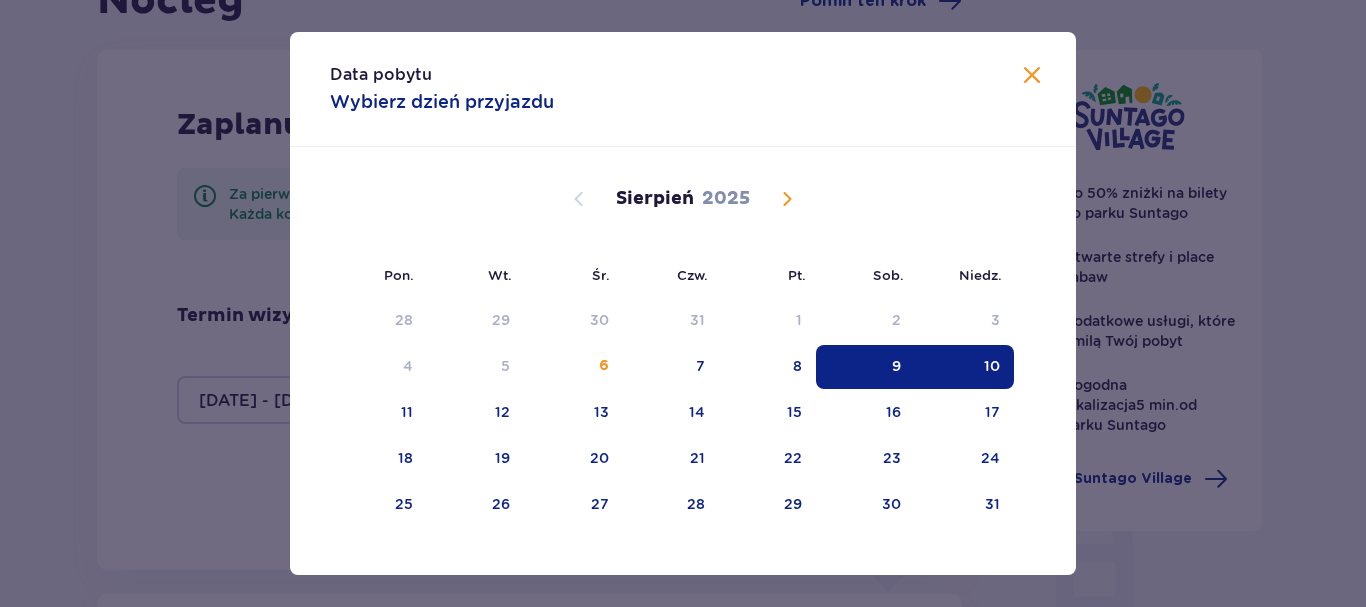 click on "10" at bounding box center [992, 366] 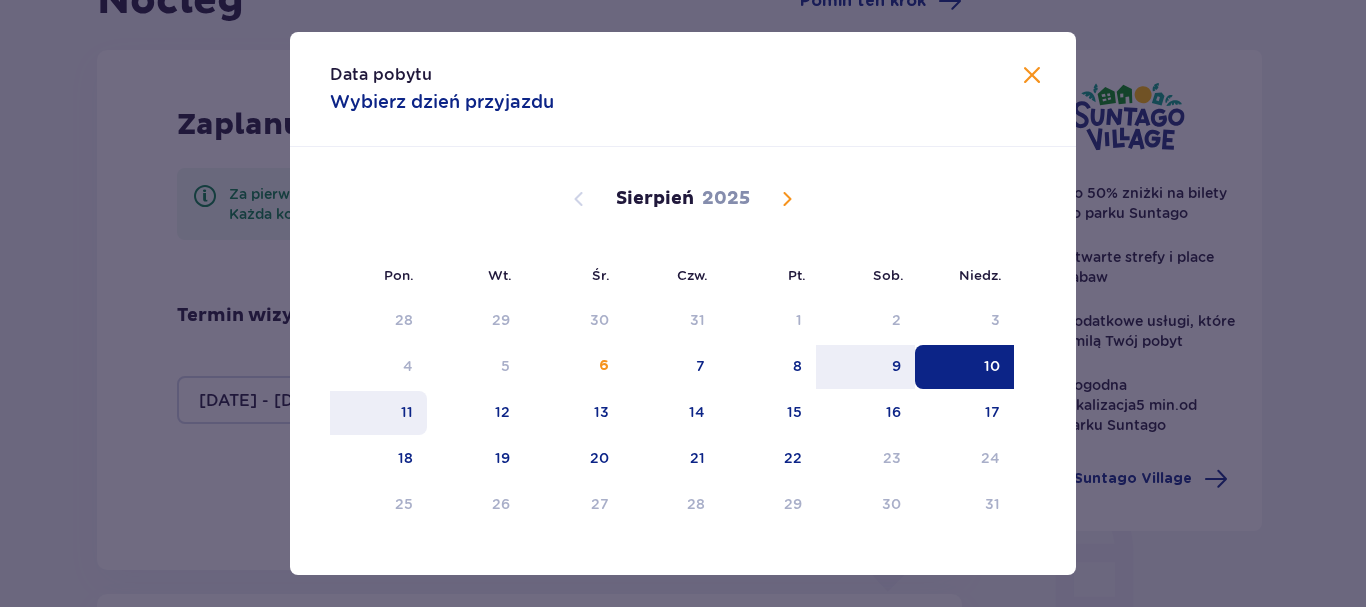 click on "11" at bounding box center [407, 412] 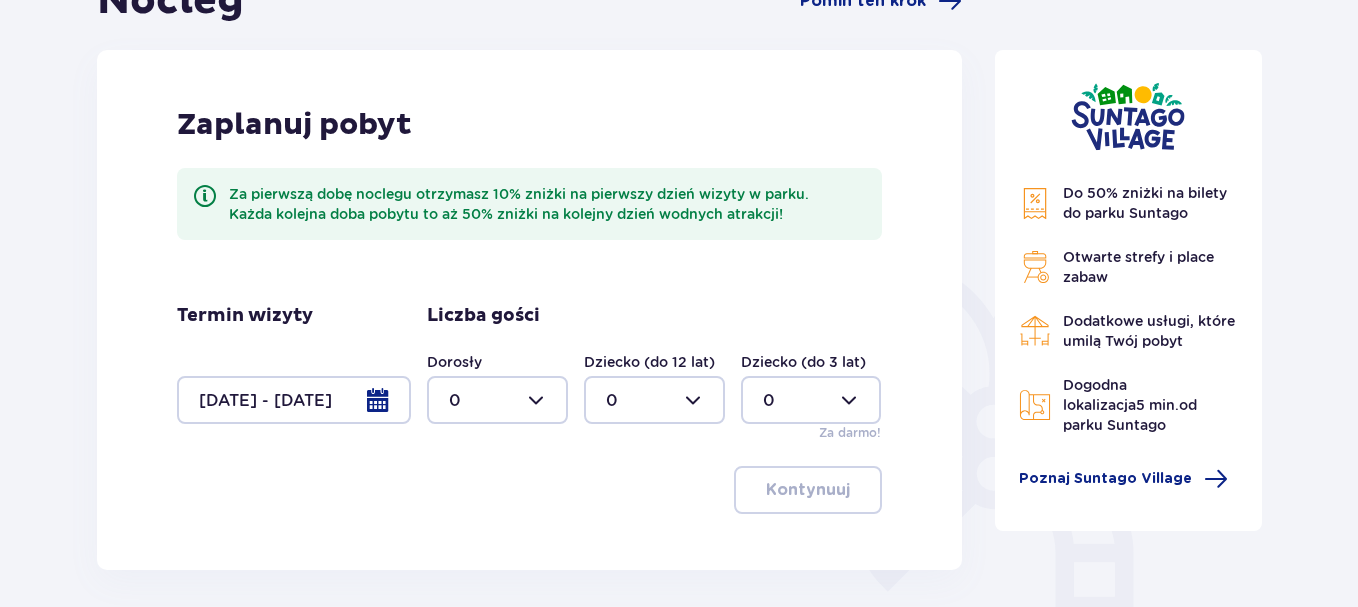 click at bounding box center (497, 400) 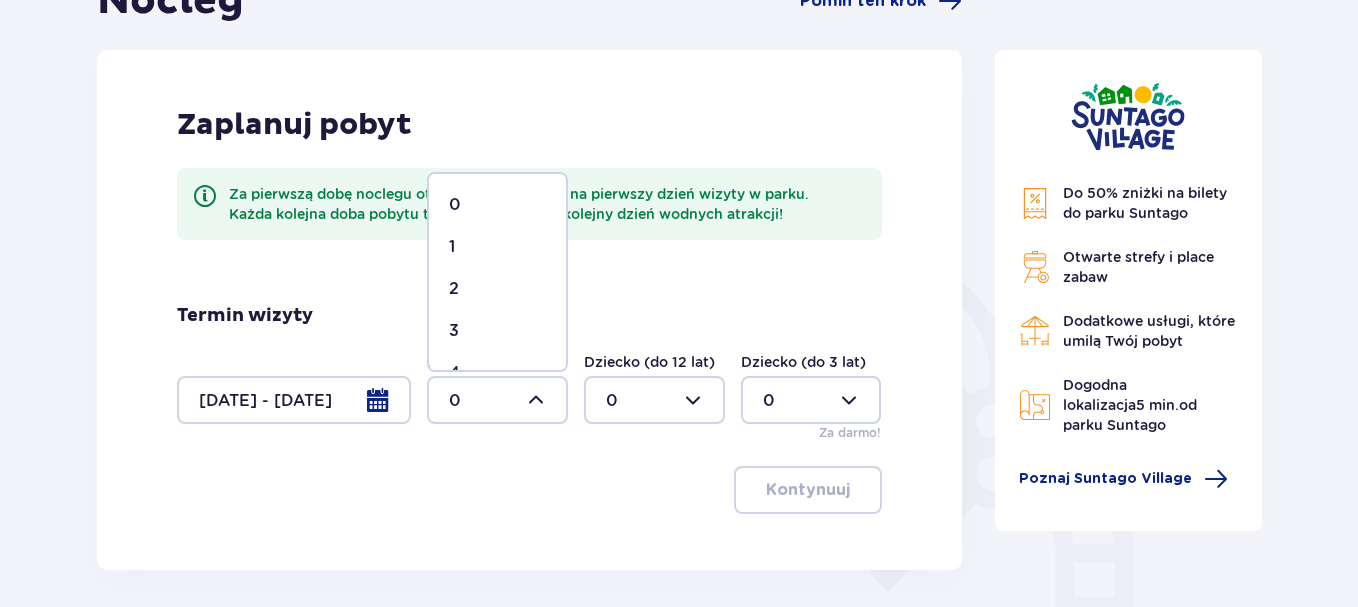 click on "2" at bounding box center [497, 289] 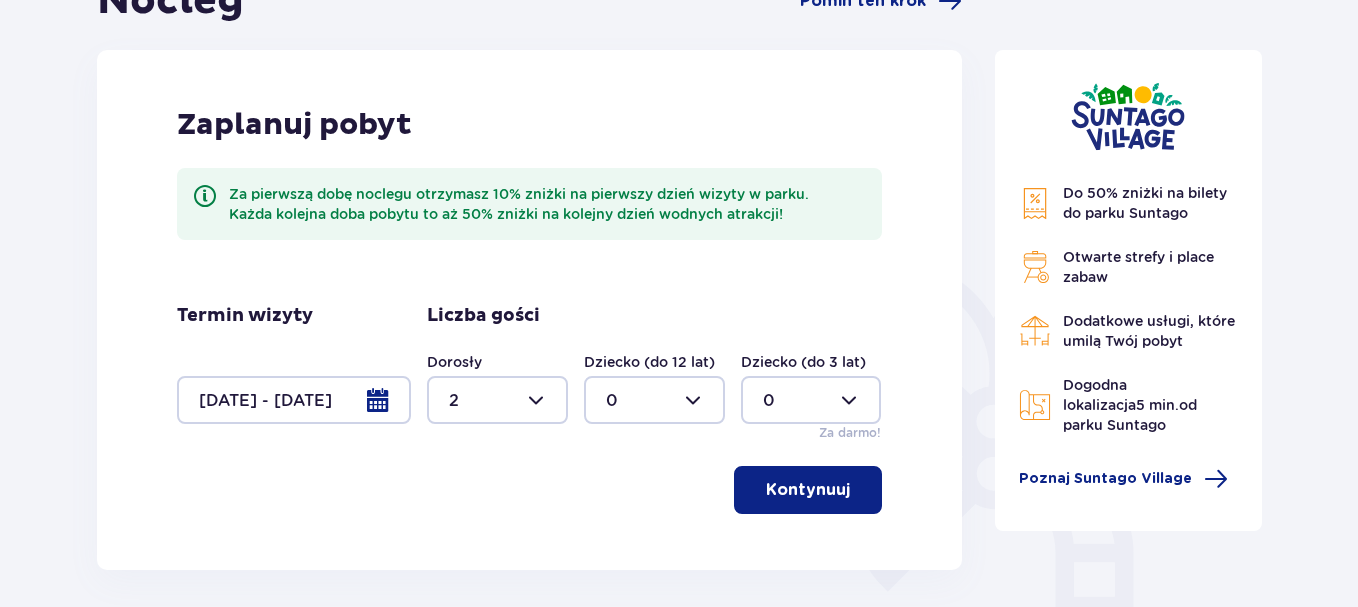 click at bounding box center (654, 400) 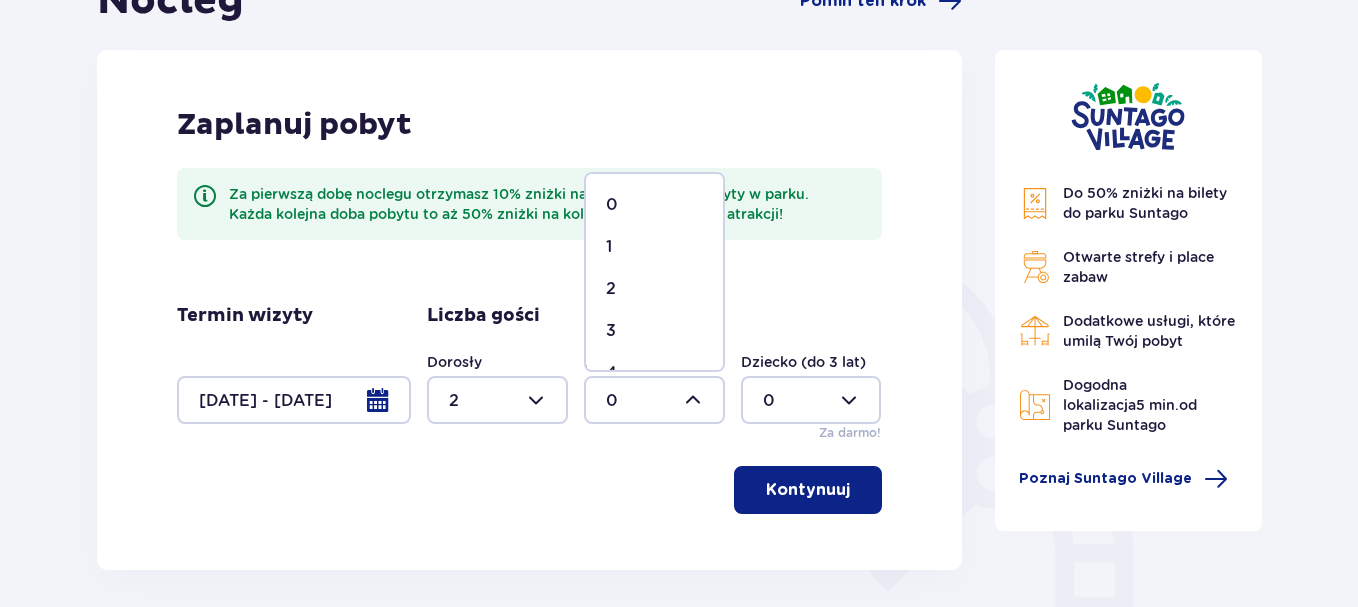 click on "2" at bounding box center (611, 289) 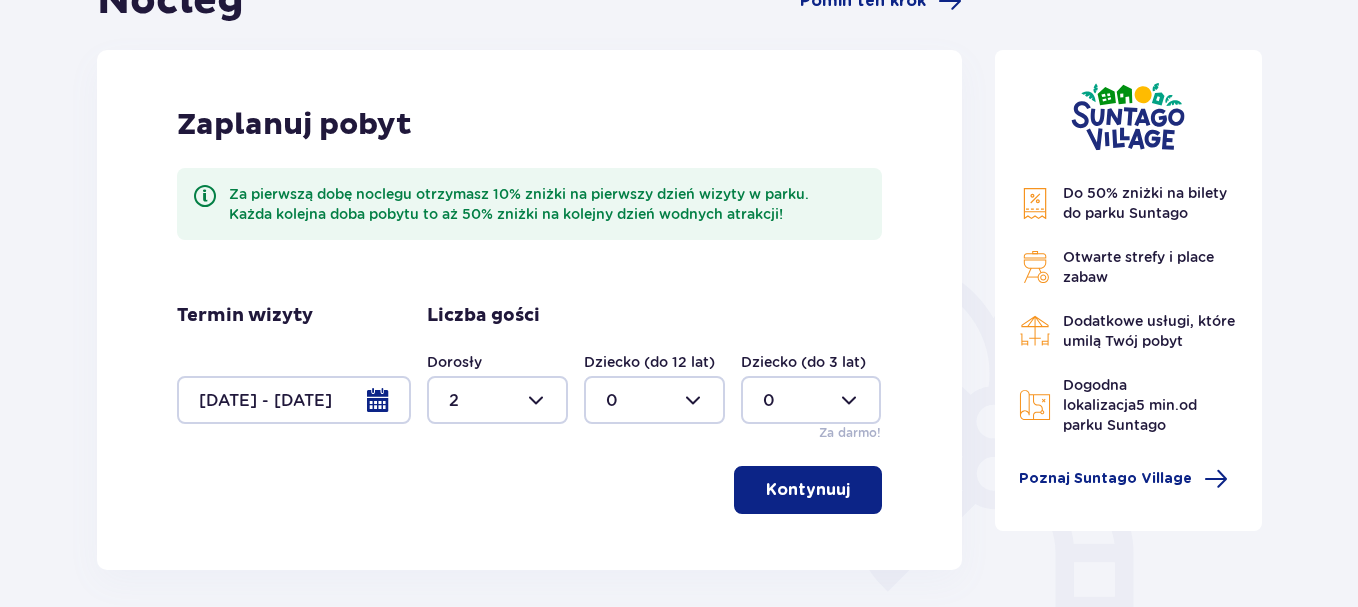 type on "2" 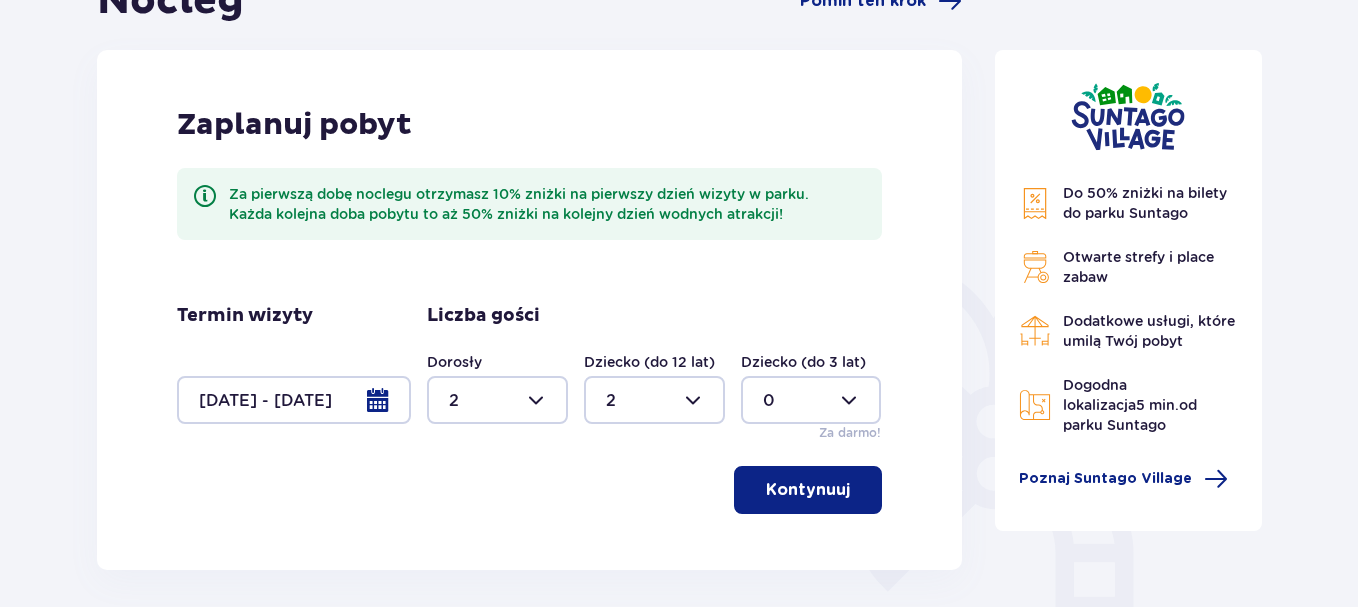 click on "Kontynuuj" at bounding box center (808, 490) 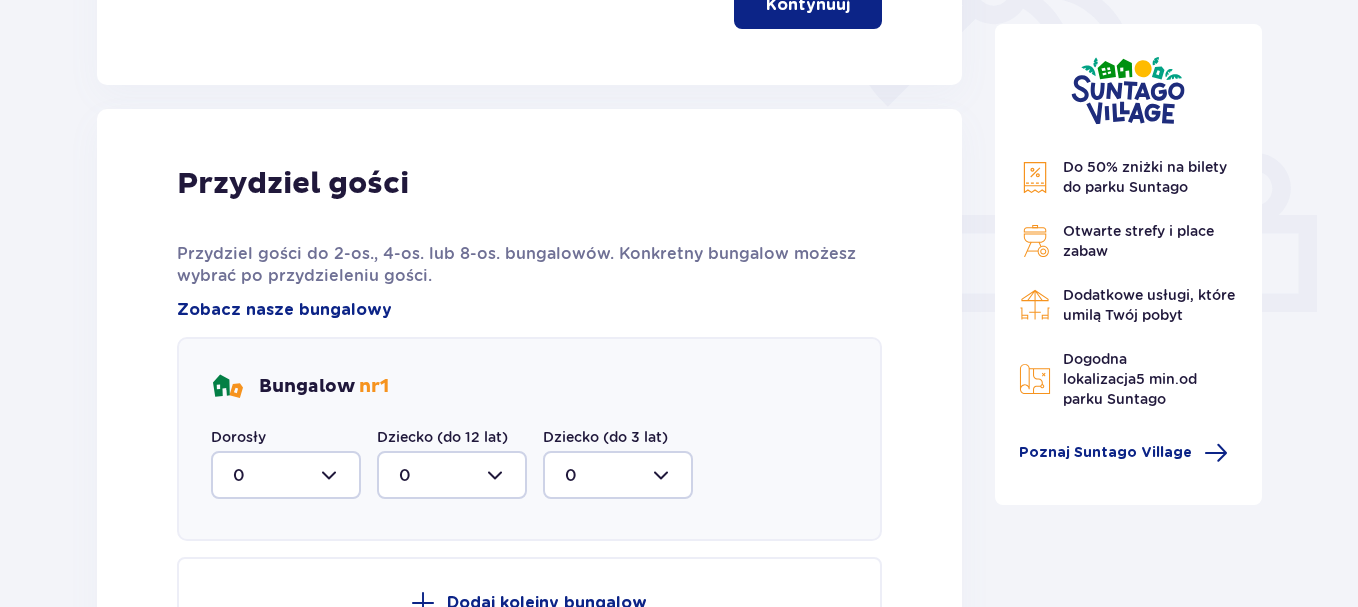 scroll, scrollTop: 806, scrollLeft: 0, axis: vertical 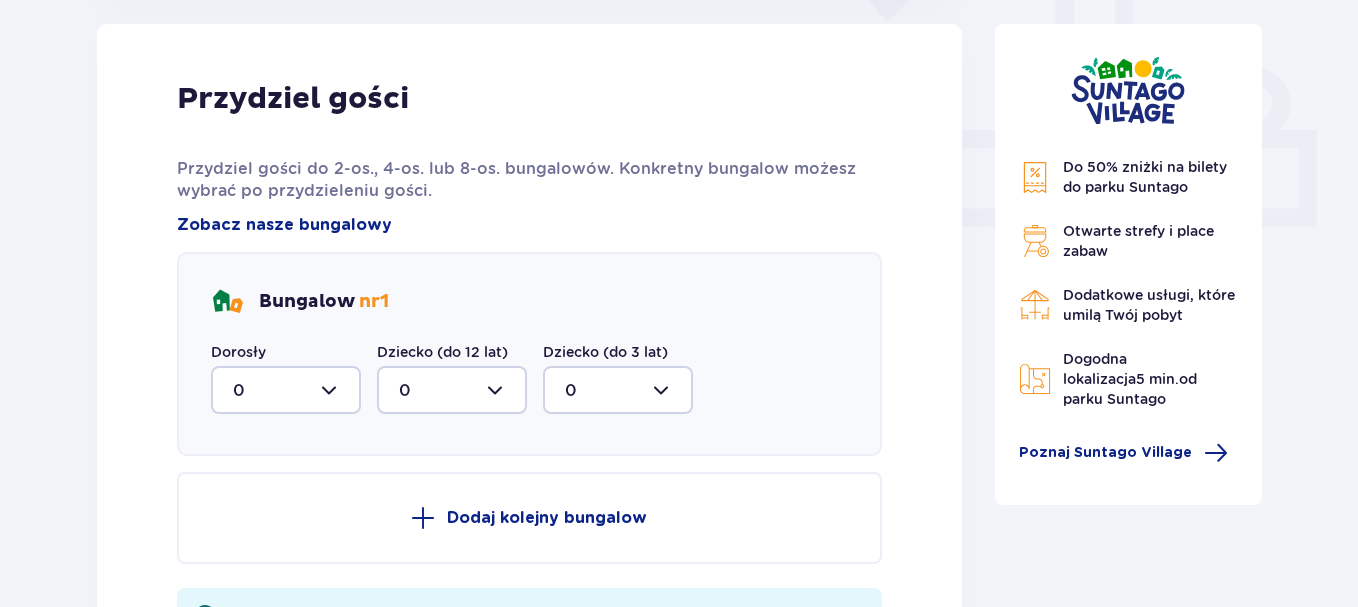 click at bounding box center (286, 390) 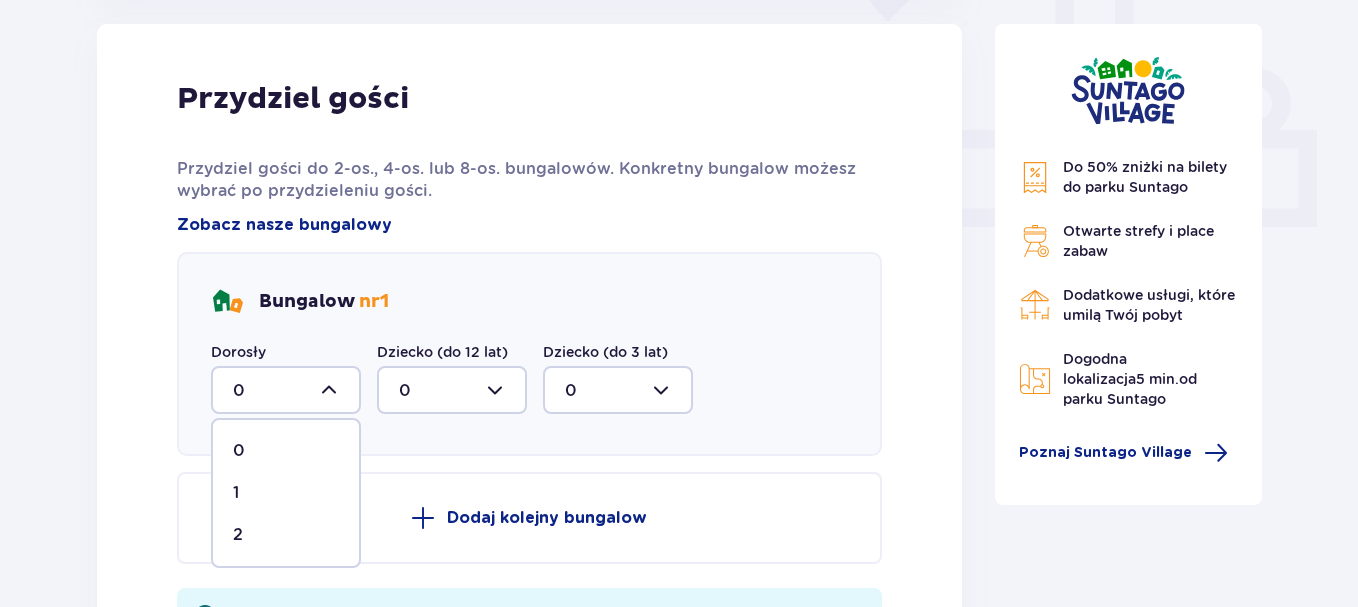 click on "2" at bounding box center [286, 535] 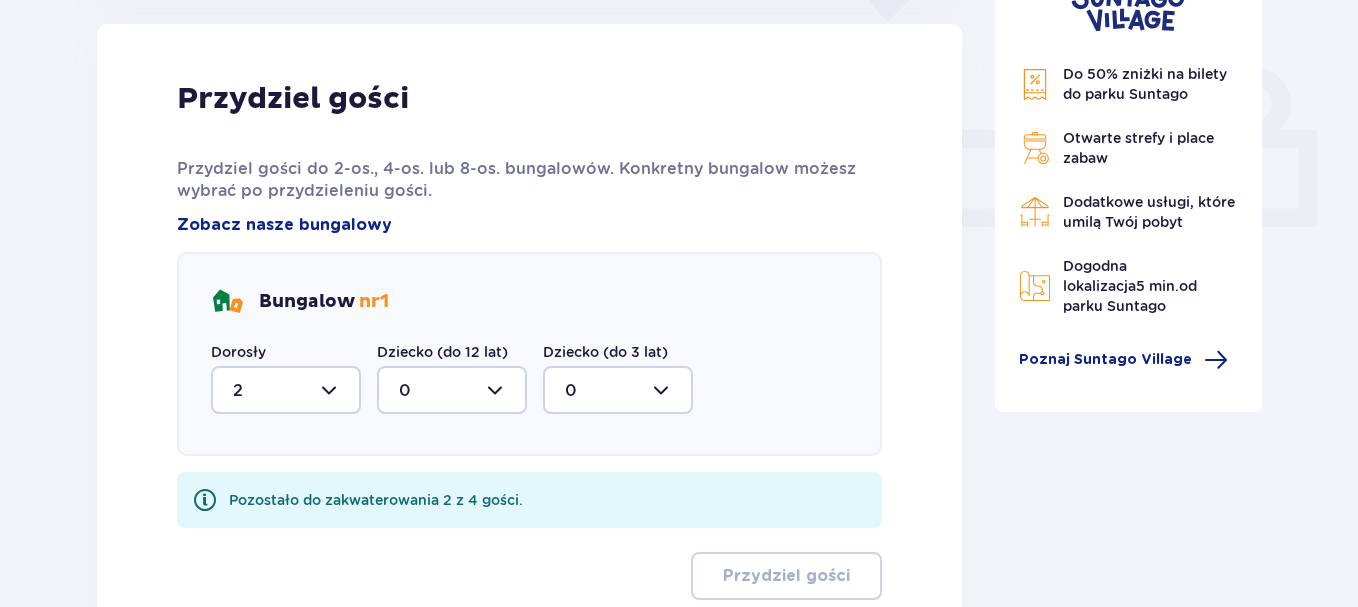 click at bounding box center [452, 390] 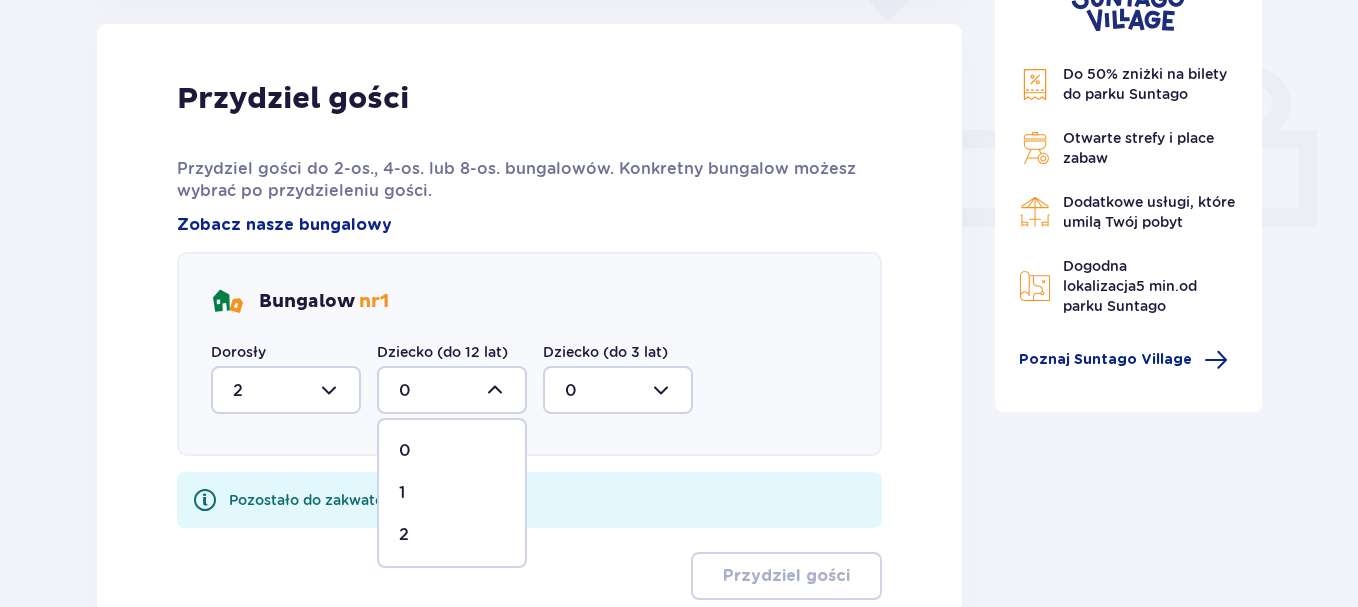 click on "2" at bounding box center [452, 535] 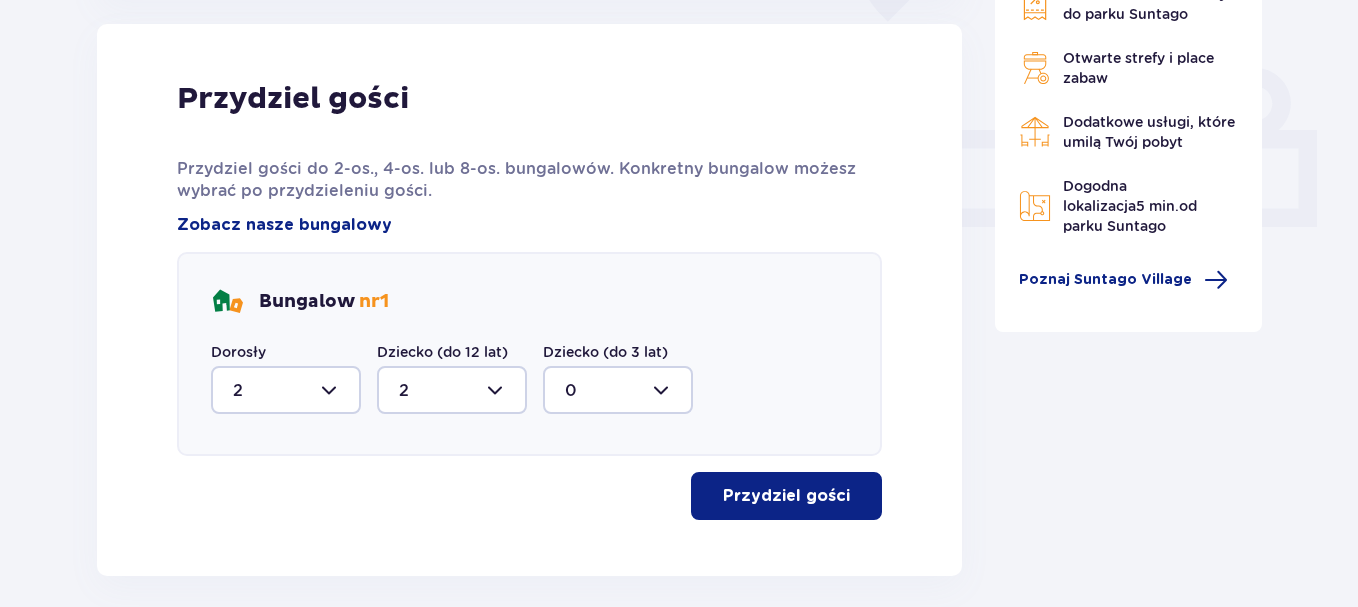 click on "Przydziel gości" at bounding box center (786, 496) 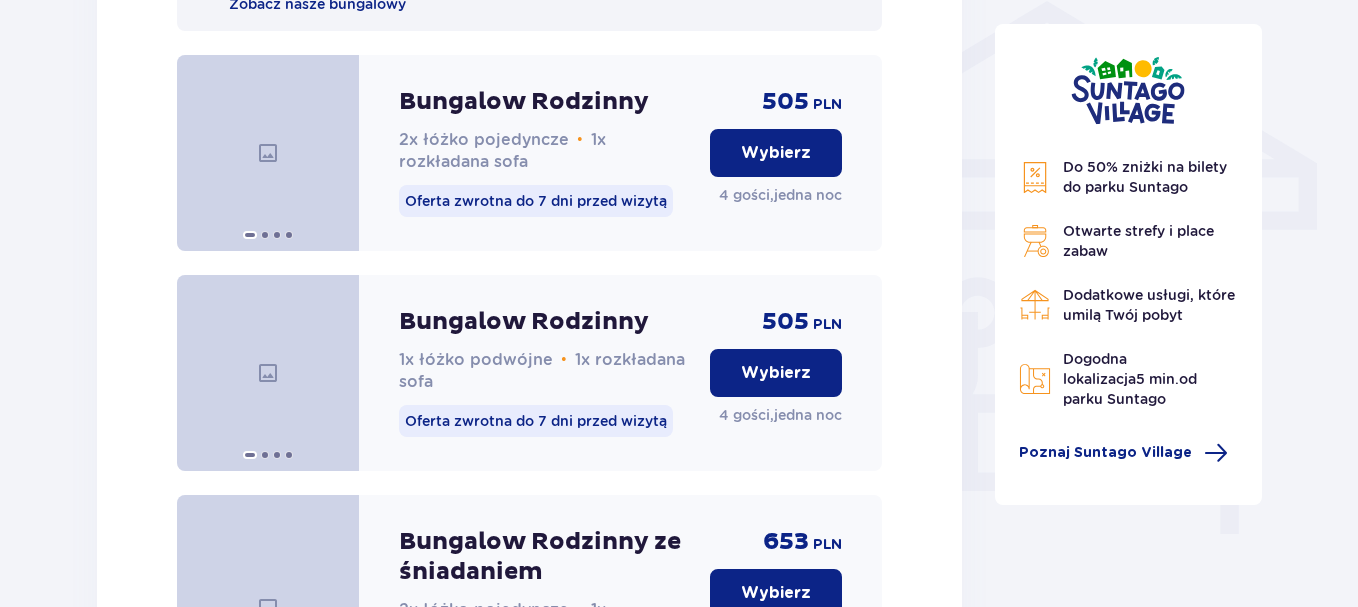 scroll, scrollTop: 1723, scrollLeft: 0, axis: vertical 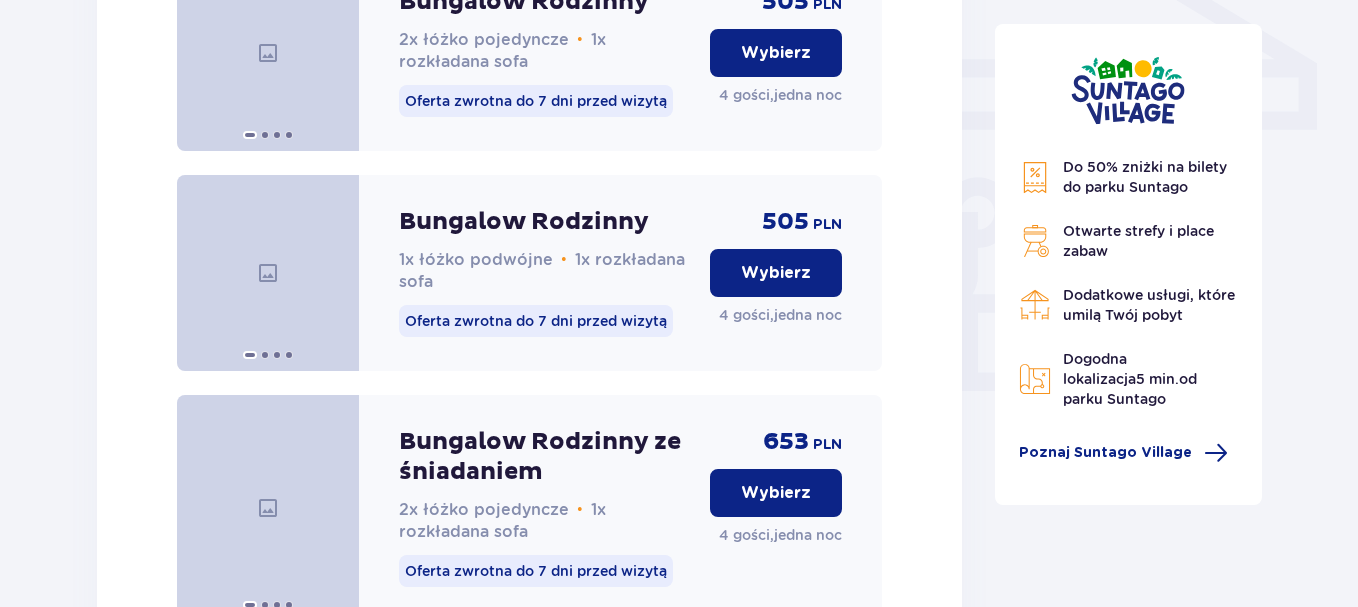 click on "Wybierz" at bounding box center (776, 273) 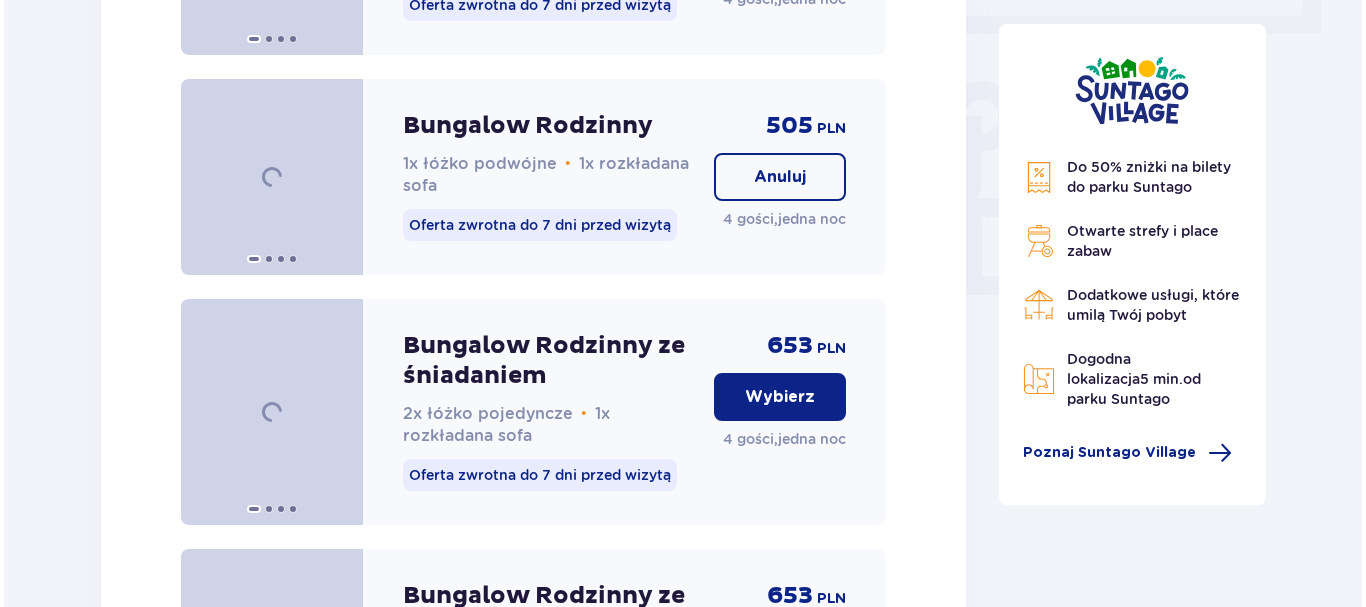 scroll, scrollTop: 1795, scrollLeft: 0, axis: vertical 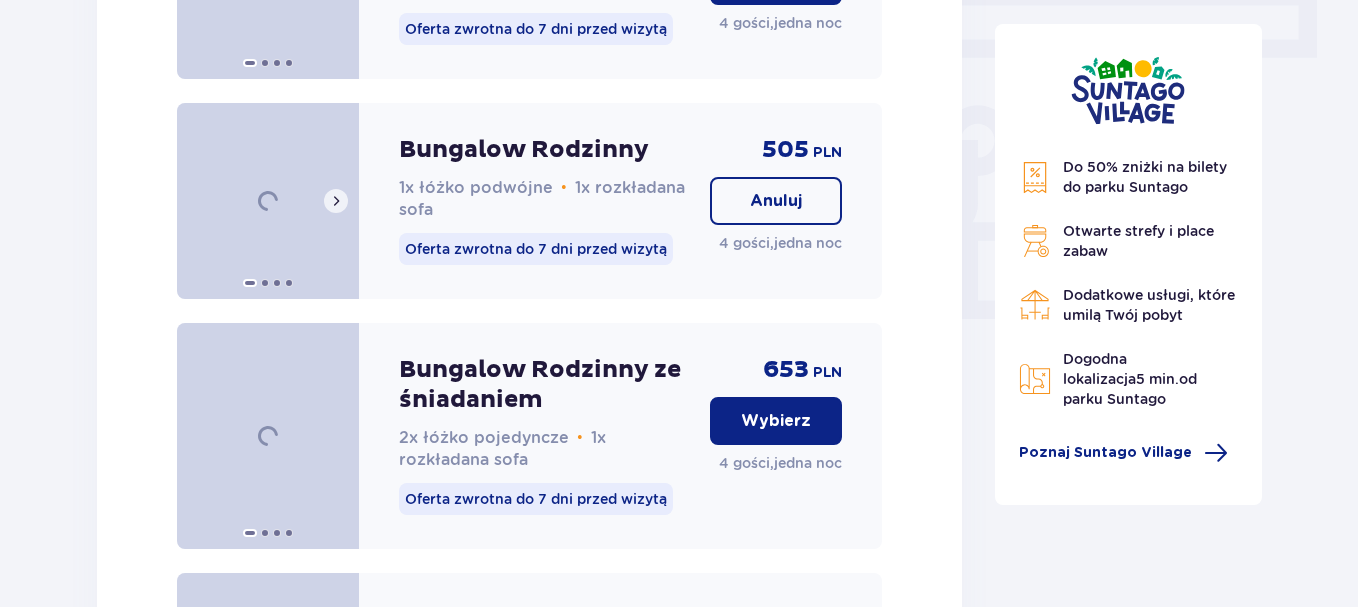 click at bounding box center (268, 201) 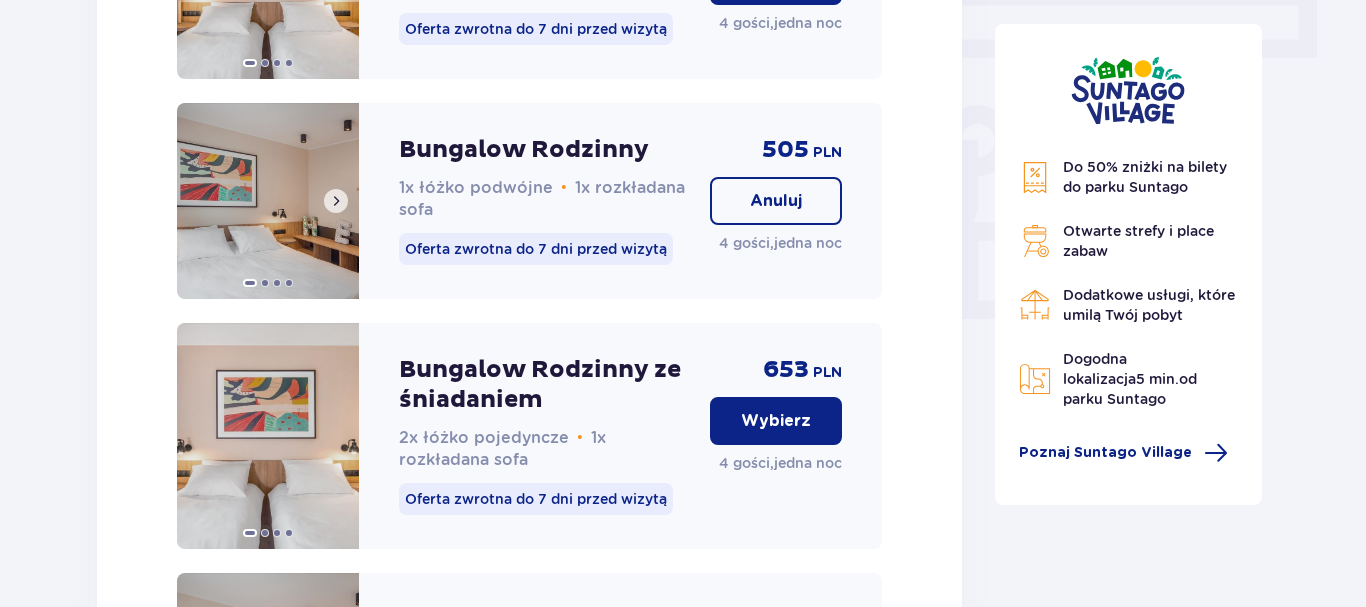 click at bounding box center [336, 201] 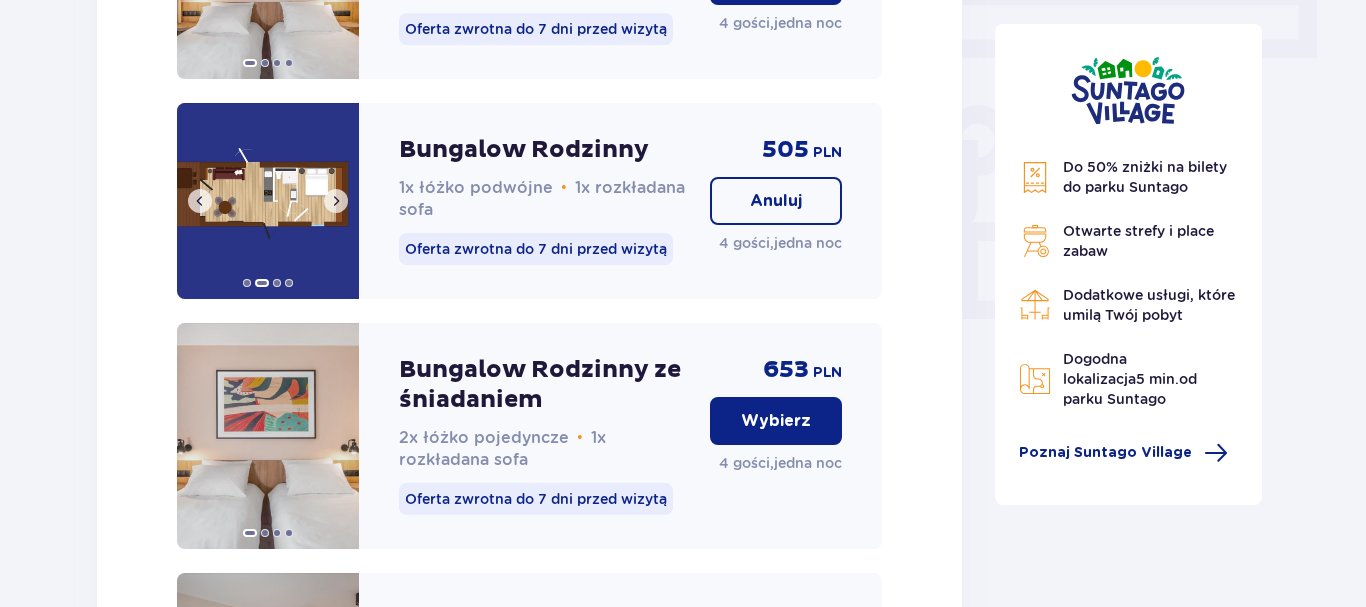 click at bounding box center [336, 201] 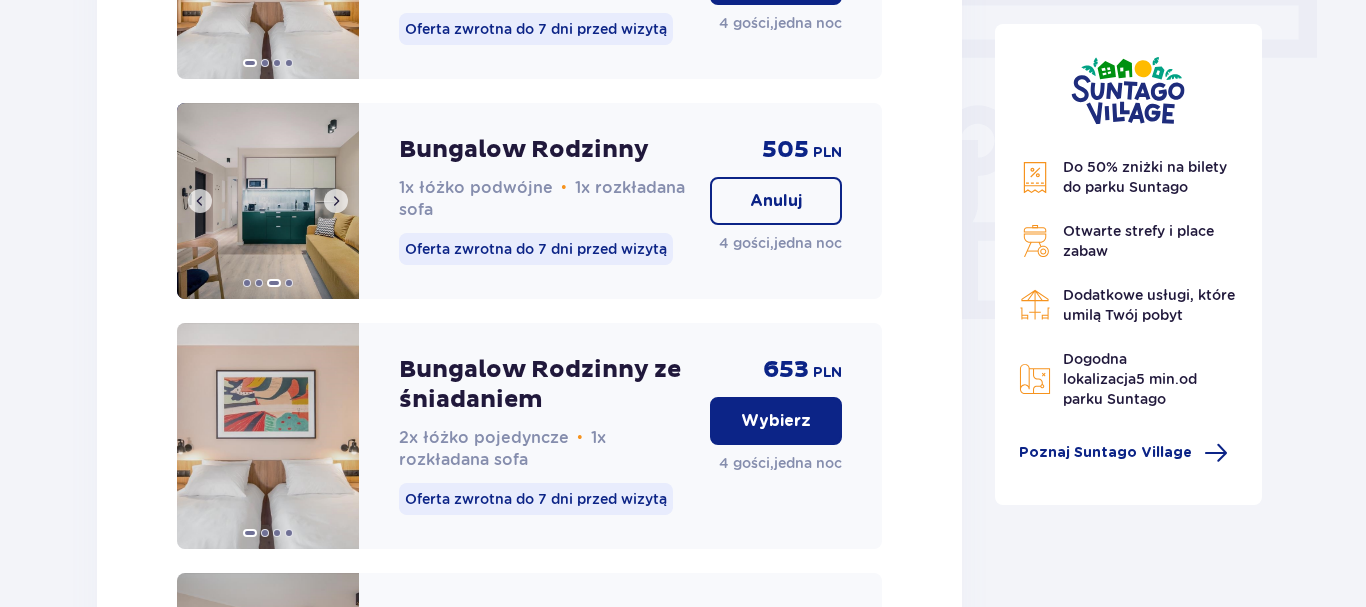 click at bounding box center (336, 201) 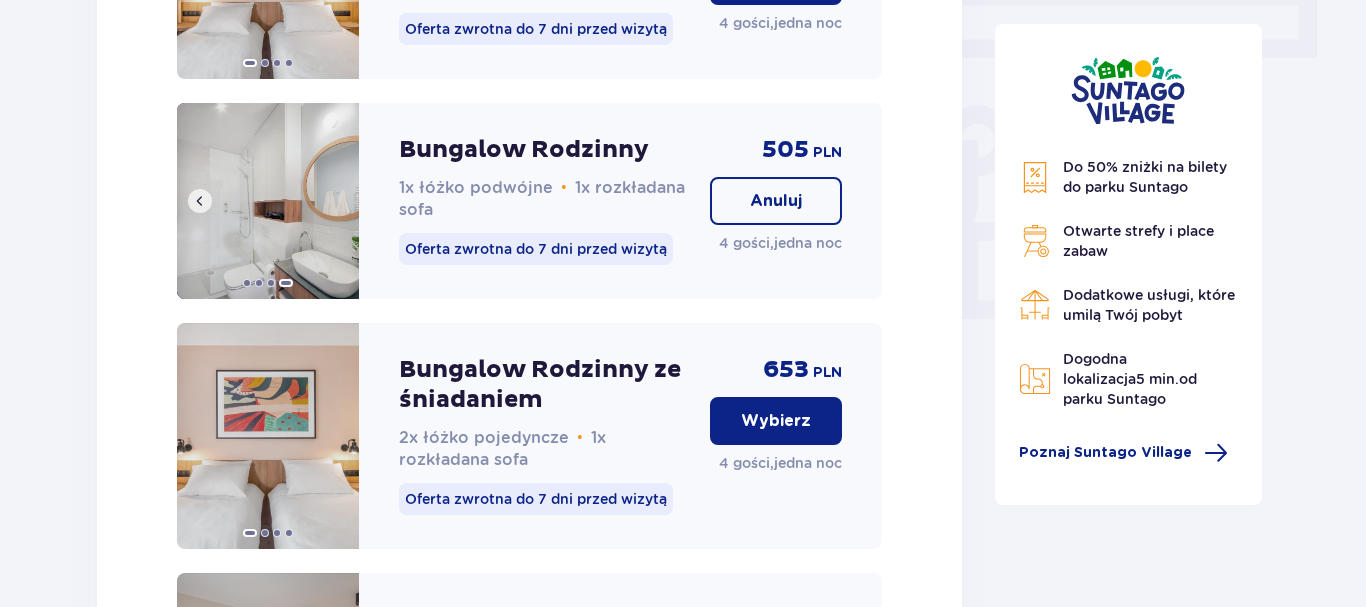 click at bounding box center [200, 201] 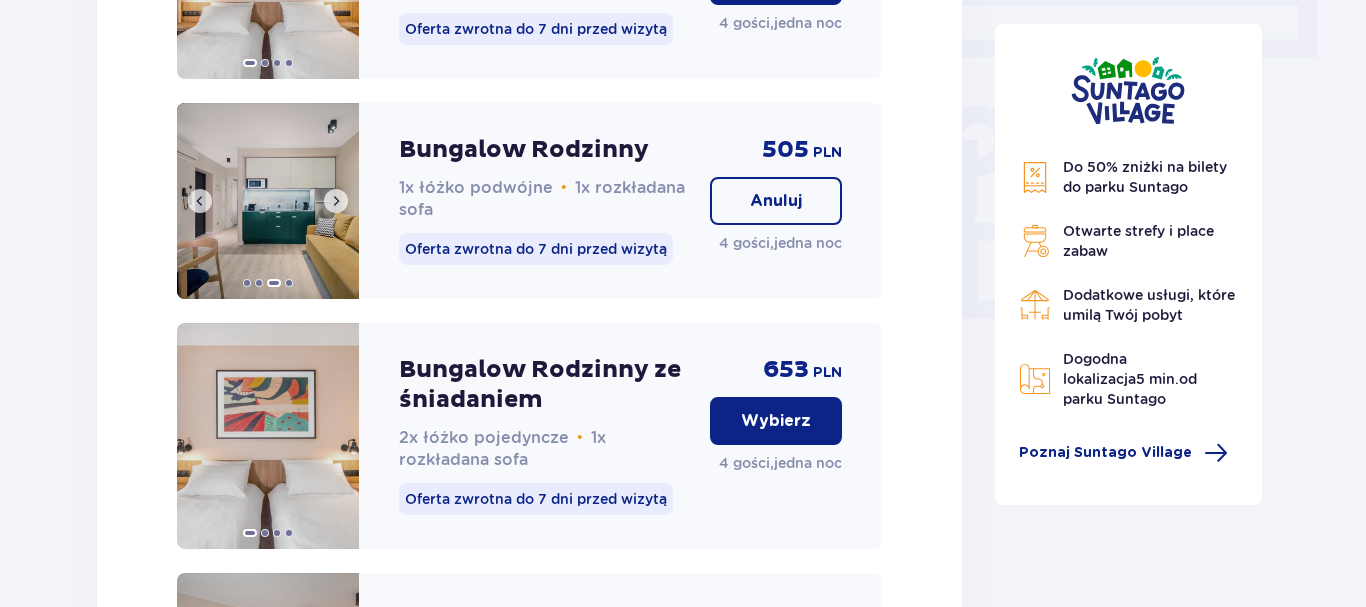 click at bounding box center [200, 201] 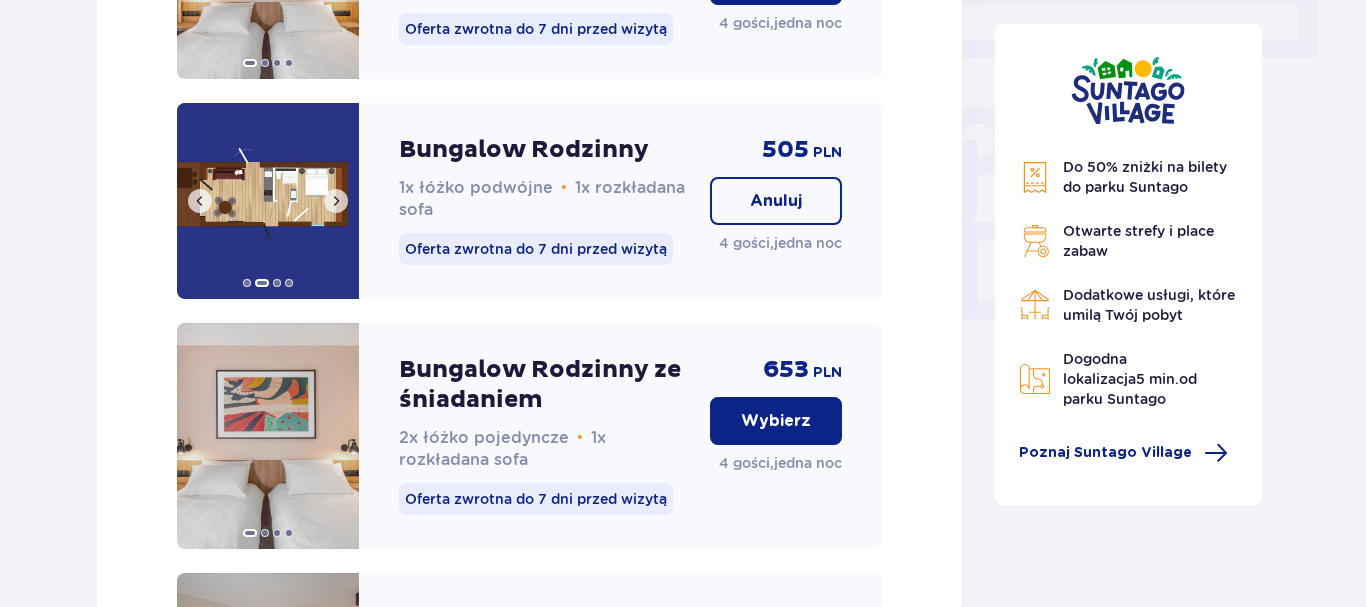 click at bounding box center (200, 201) 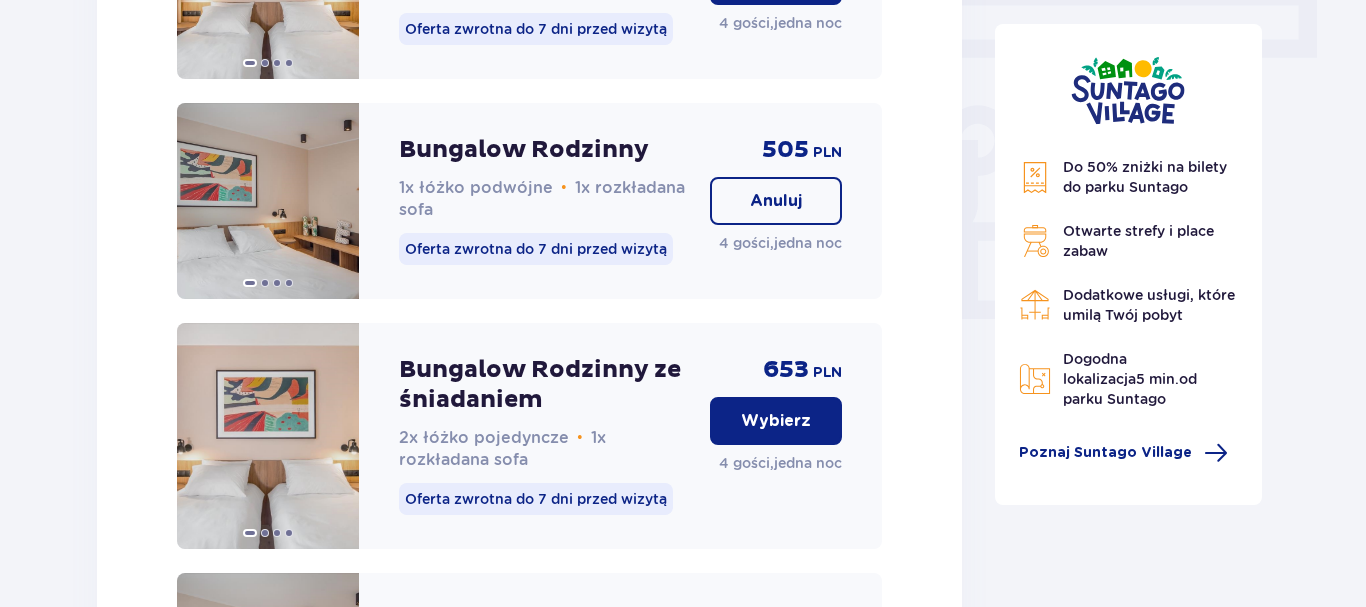 click on "Bungalow Rodzinny" at bounding box center (524, 150) 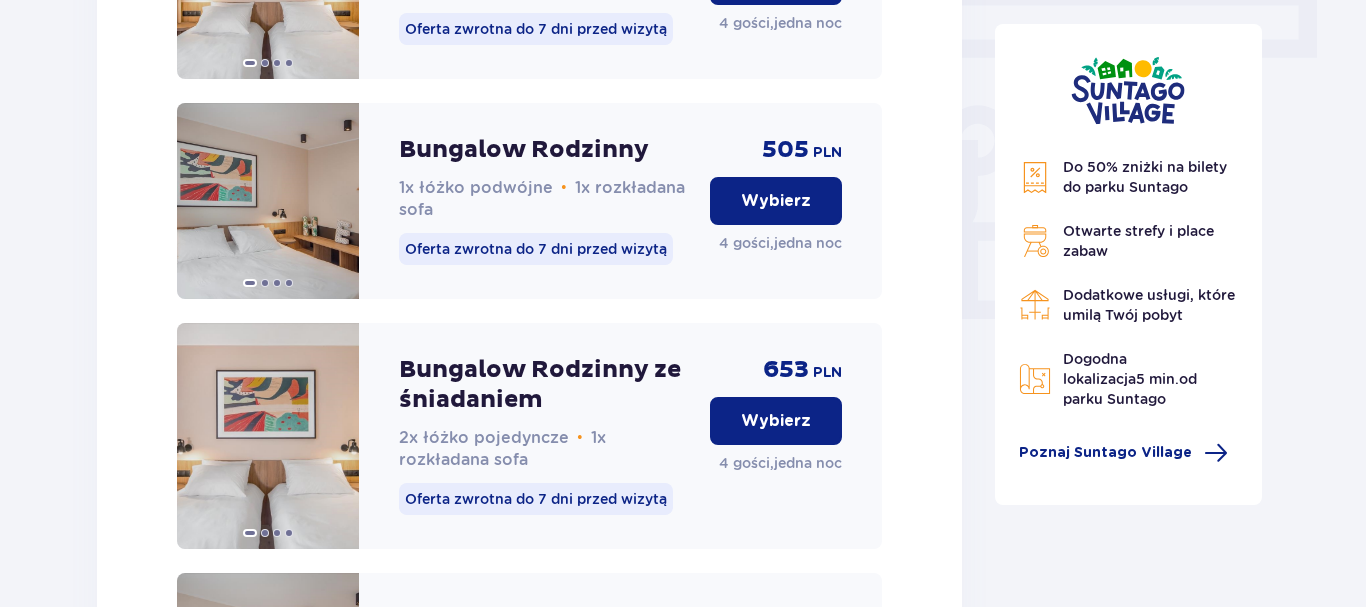 click on "Wybierz" at bounding box center [776, 201] 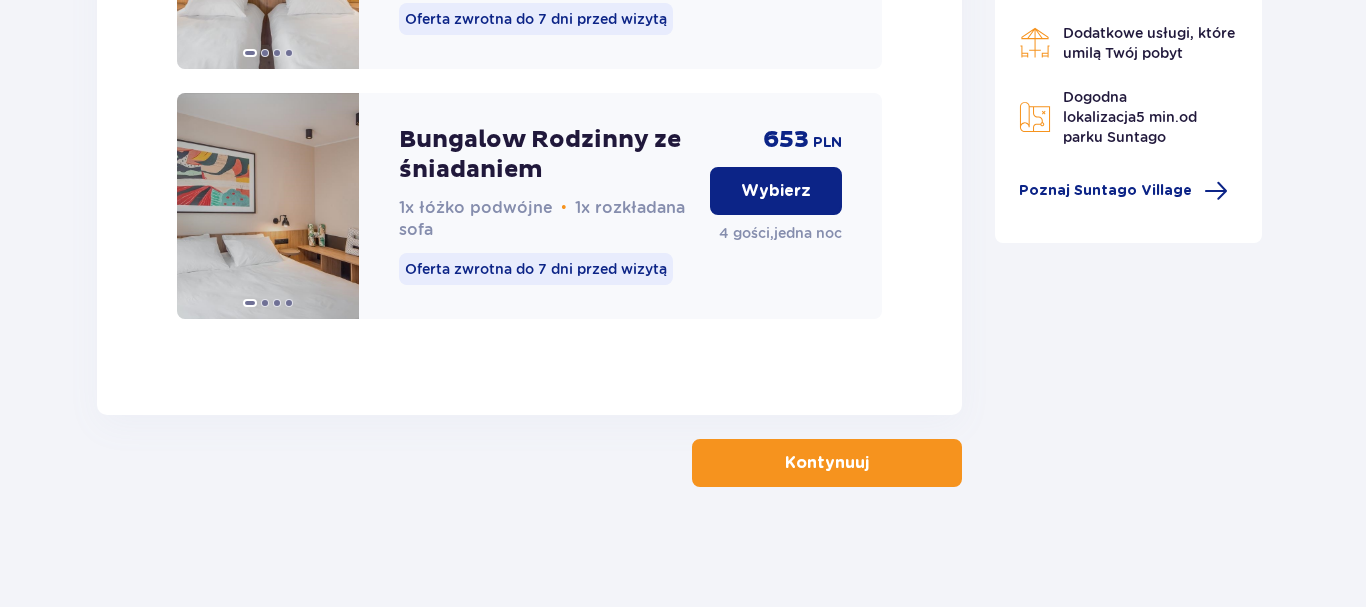 scroll, scrollTop: 2295, scrollLeft: 0, axis: vertical 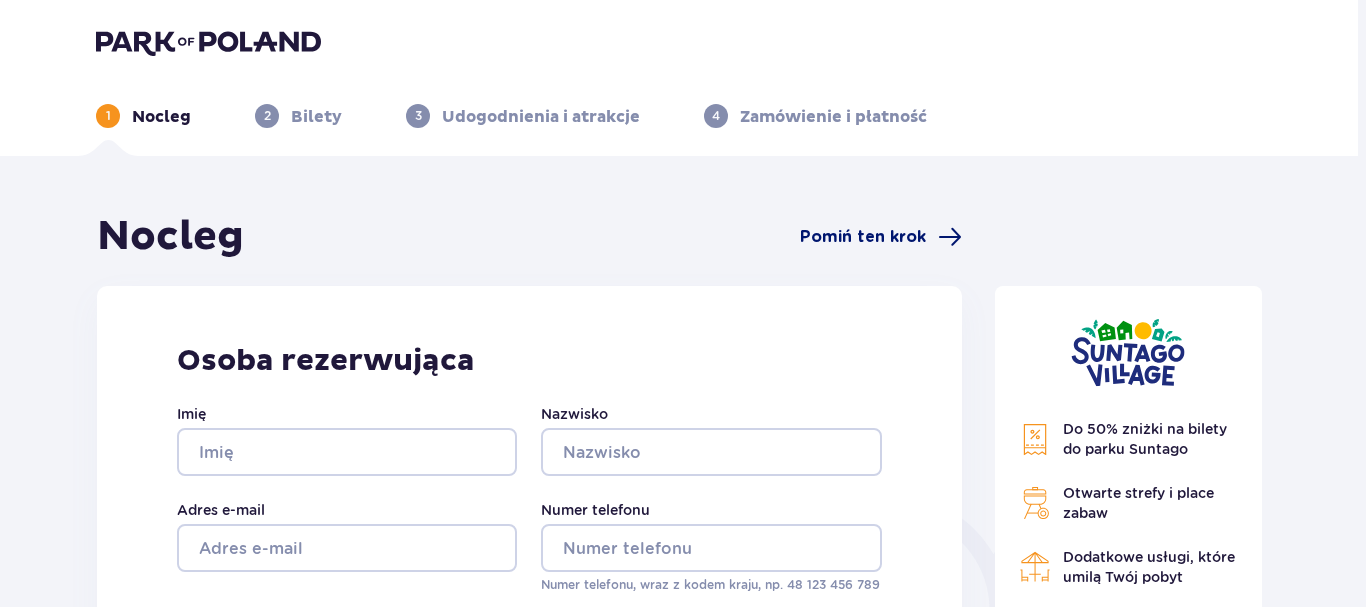 click on "Pomiń ten krok" at bounding box center [863, 237] 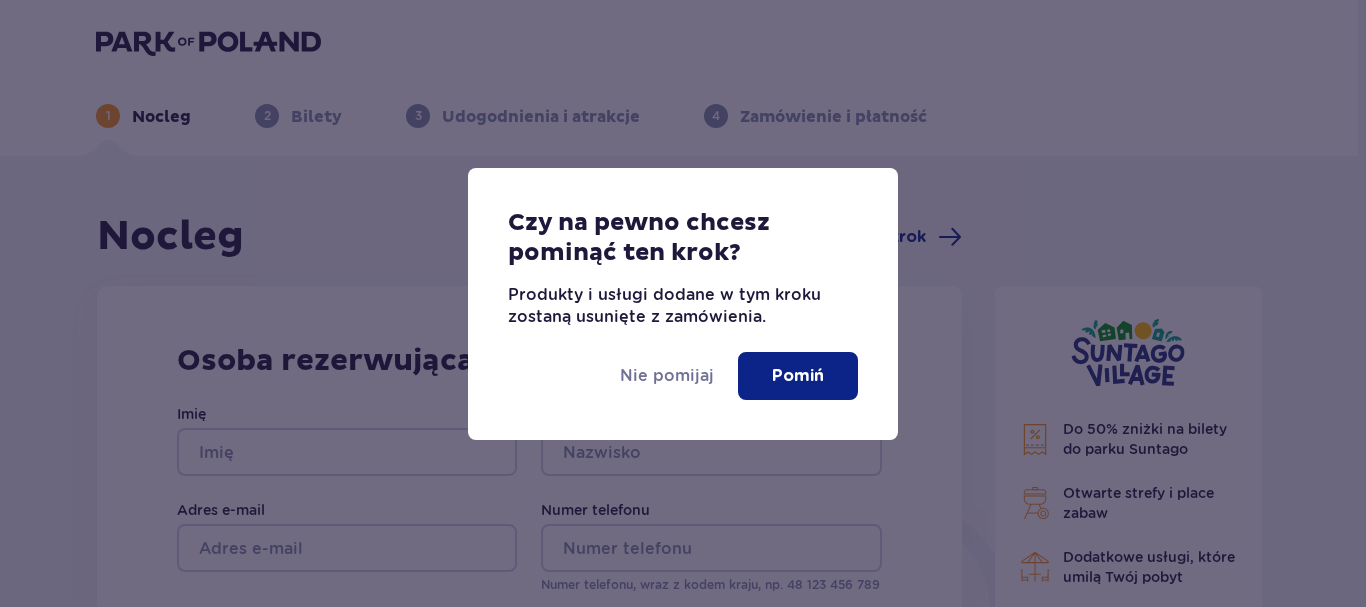 click on "Pomiń" at bounding box center [798, 376] 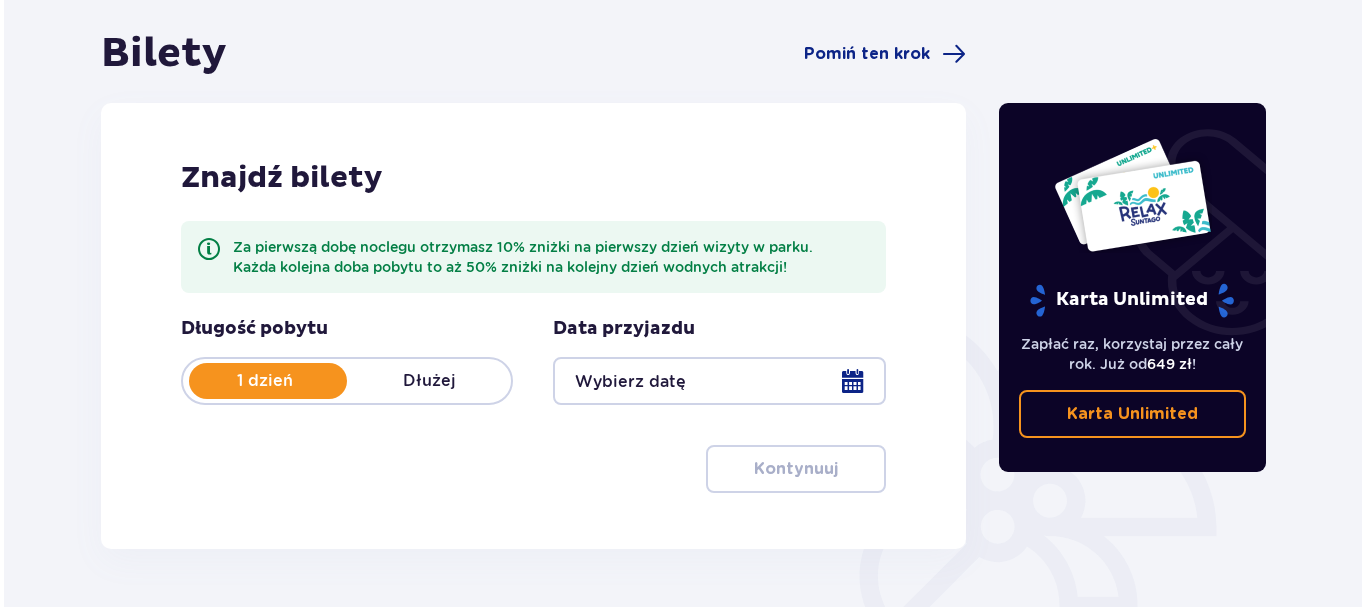 scroll, scrollTop: 200, scrollLeft: 0, axis: vertical 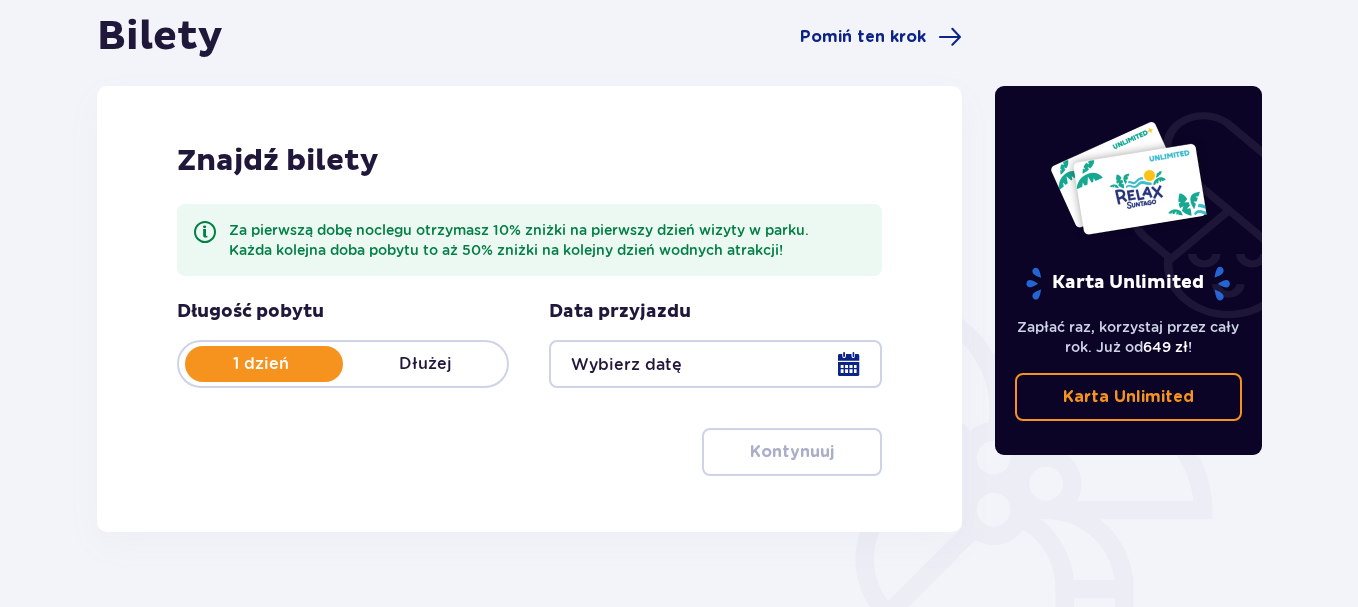 click on "Dłużej" at bounding box center [425, 364] 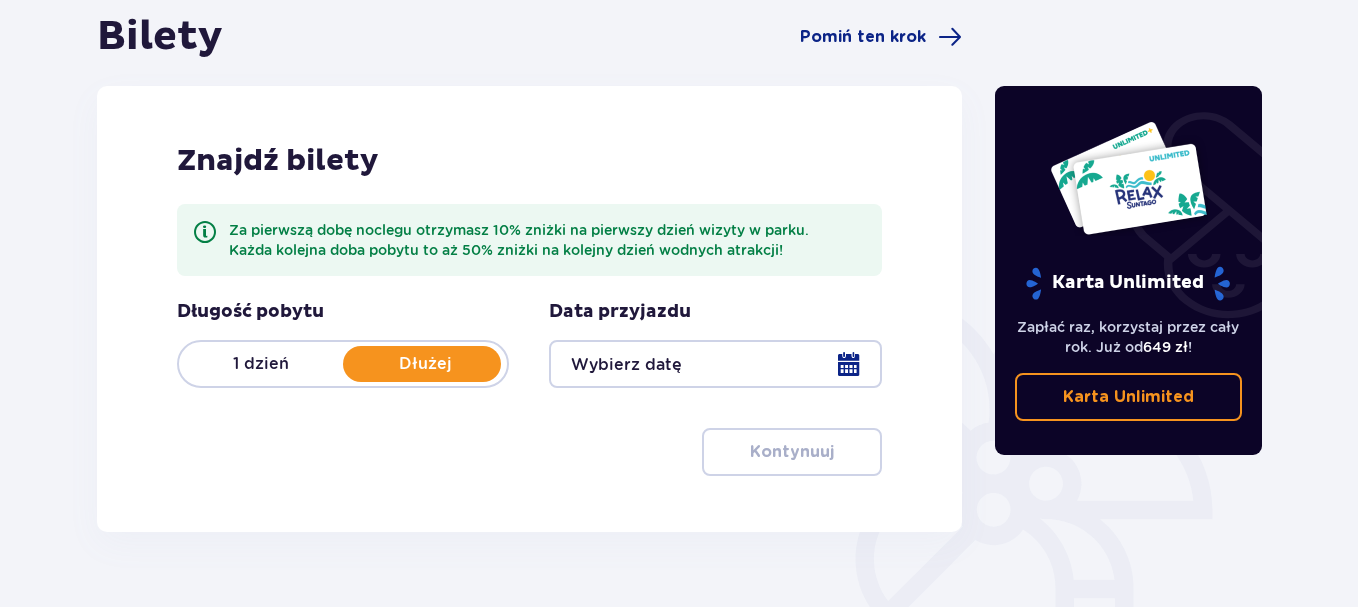 click on "1 dzień" at bounding box center (261, 364) 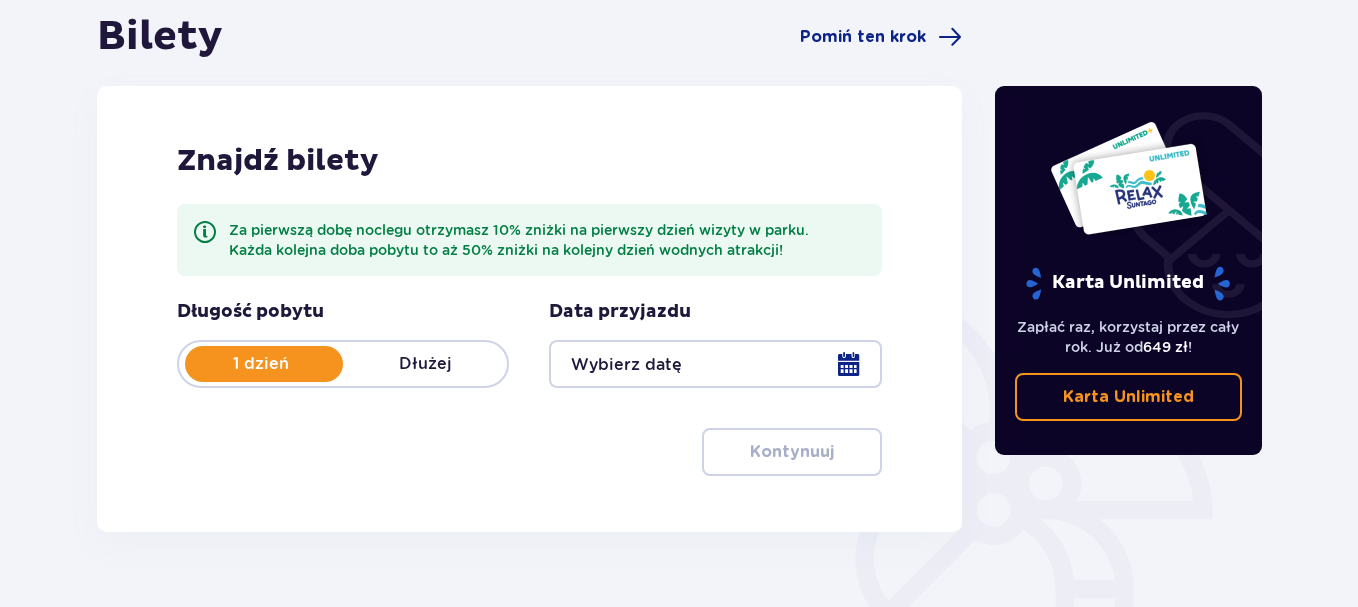 click at bounding box center [715, 364] 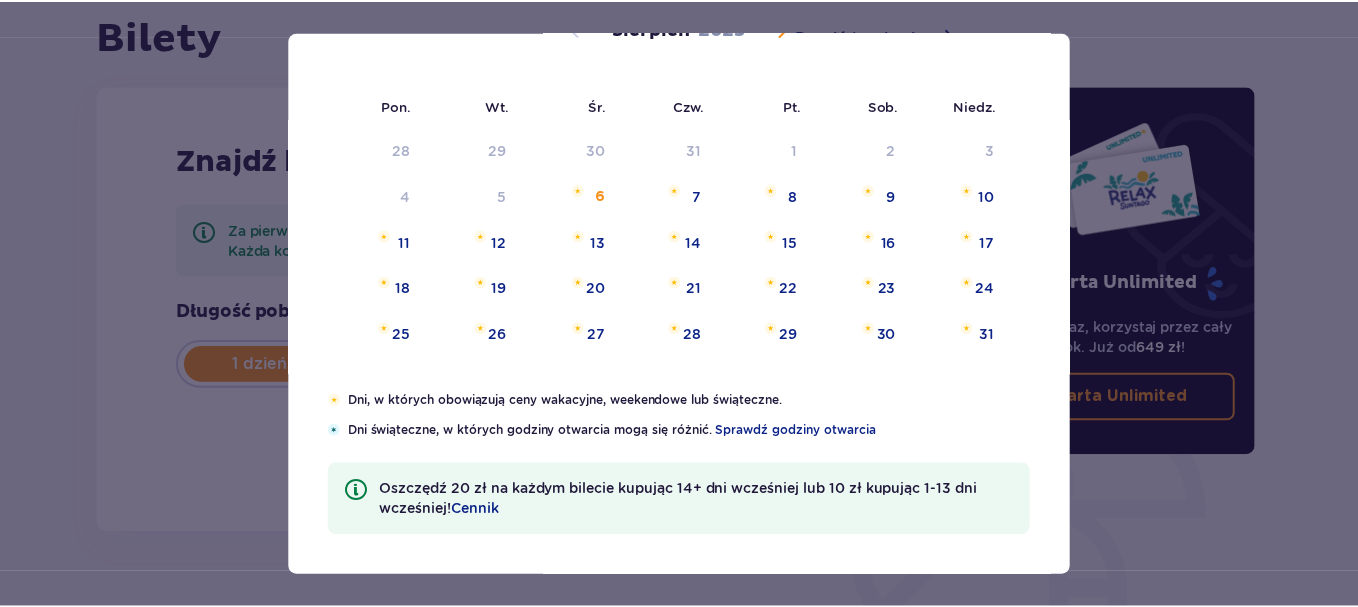 scroll, scrollTop: 70, scrollLeft: 0, axis: vertical 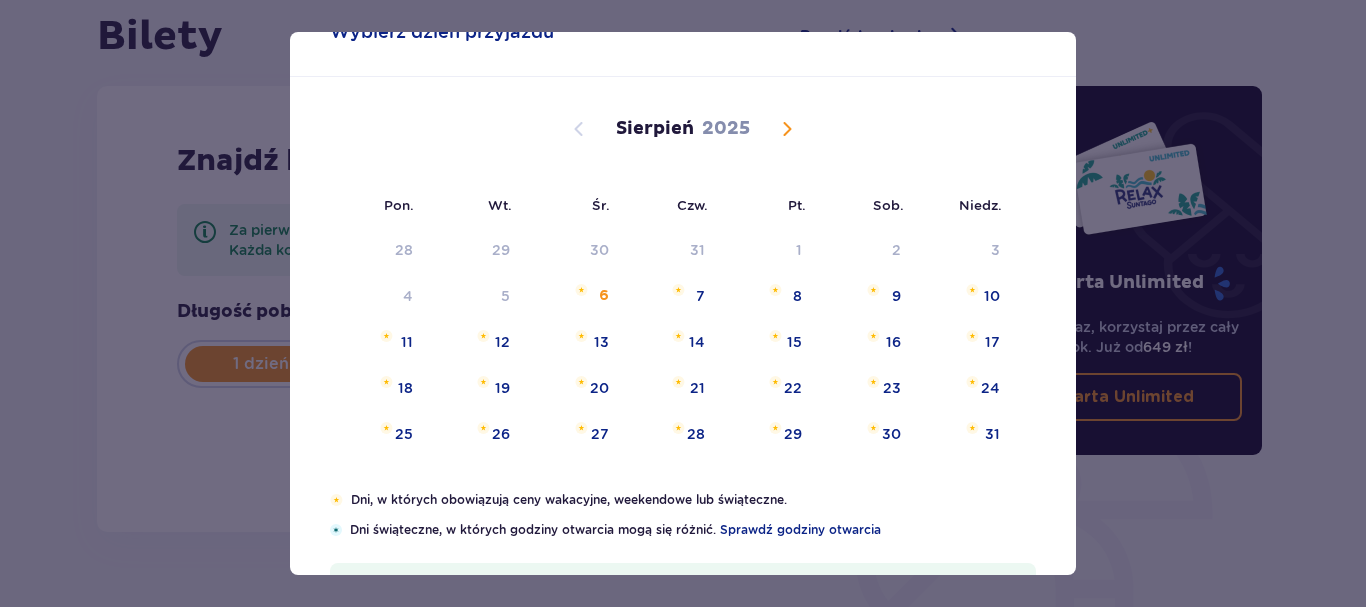 click on "Data pobytu Wybierz dzień przyjazdu Pon. Wt. Śr. Czw. Pt. Sob. Niedz. Lipiec 2025 30 1 2 3 4 5 6 7 8 9 10 11 12 13 14 15 16 17 18 19 20 21 22 23 24 25 26 27 28 29 30 31 1 2 3 Sierpień 2025 28 29 30 31 1 2 3 4 5 6 7 8 9 10 11 12 13 14 15 16 17 18 19 20 21 22 23 24 25 26 27 28 29 30 31 Wrzesień 2025 1 2 3 4 5 6 7 8 9 10 11 12 13 14 15 16 17 18 19 20 21 22 23 24 25 26 27 28 29 30 1 2 3 4 5 Dni, w których obowiązują ceny wakacyjne, weekendowe lub świąteczne. Dni świąteczne, w których godziny otwarcia mogą się różnić.   Sprawdź godziny otwarcia Oszczędź 20 zł na każdym bilecie kupując 14+ dni wcześniej lub 10 zł kupując 1-13 dni wcześniej!  Cennik" at bounding box center [683, 303] 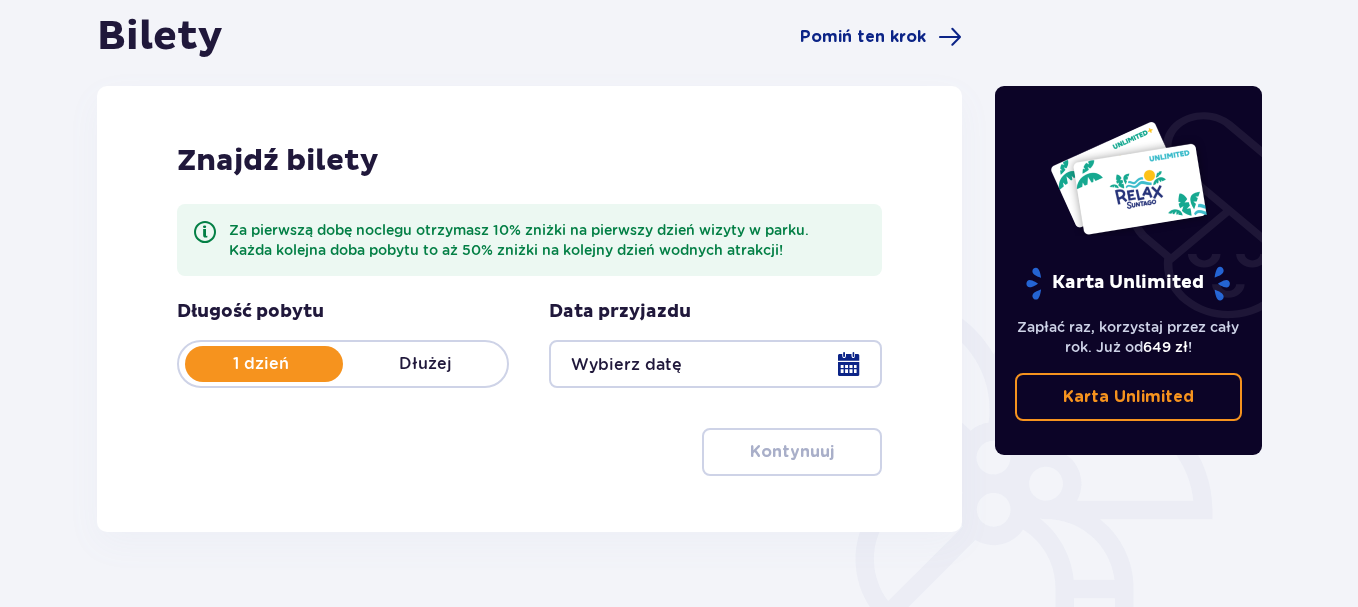 scroll, scrollTop: 0, scrollLeft: 0, axis: both 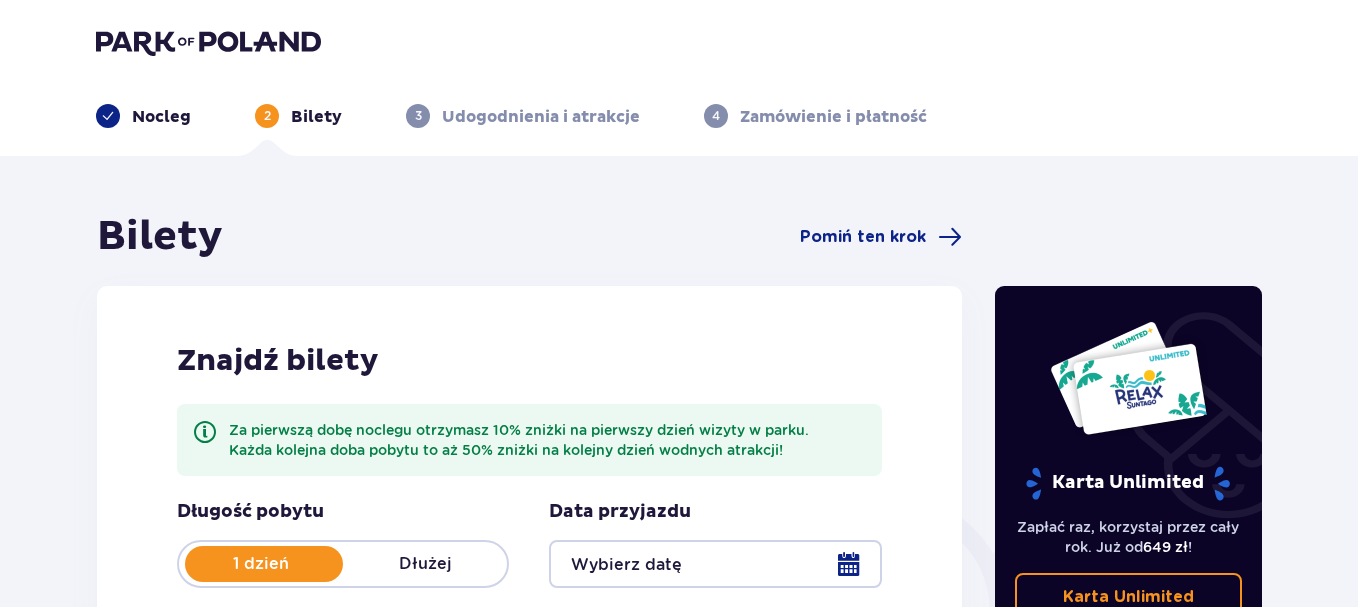click on "Bilety" at bounding box center [316, 117] 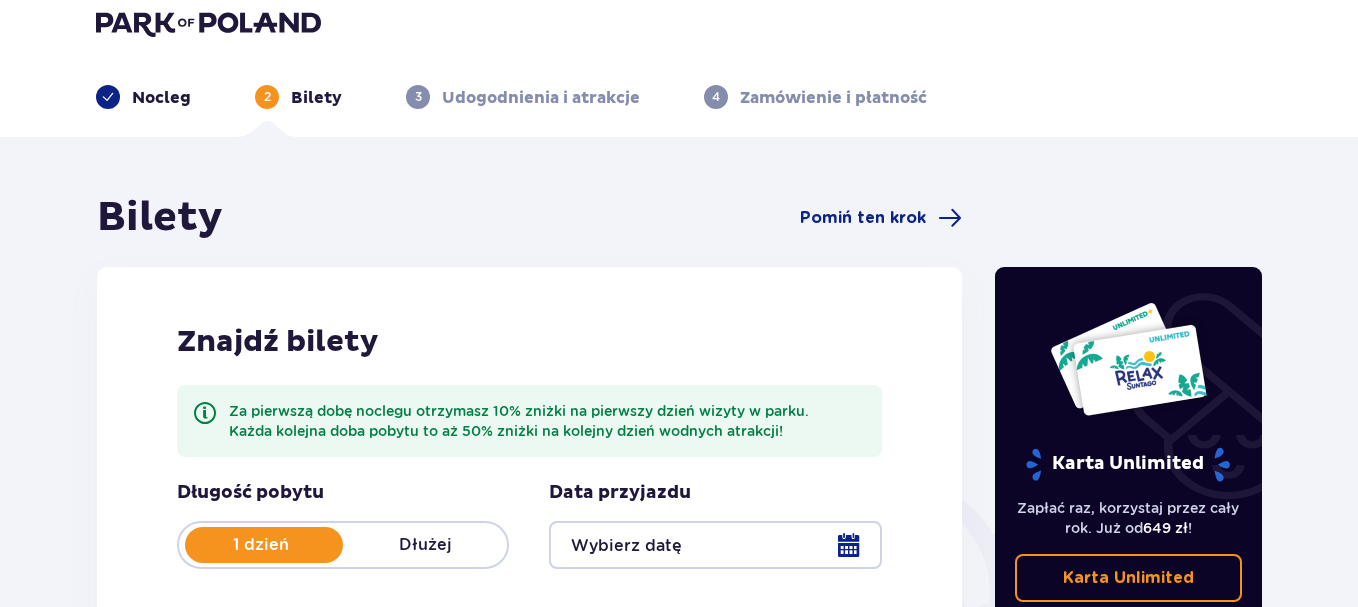 scroll, scrollTop: 0, scrollLeft: 0, axis: both 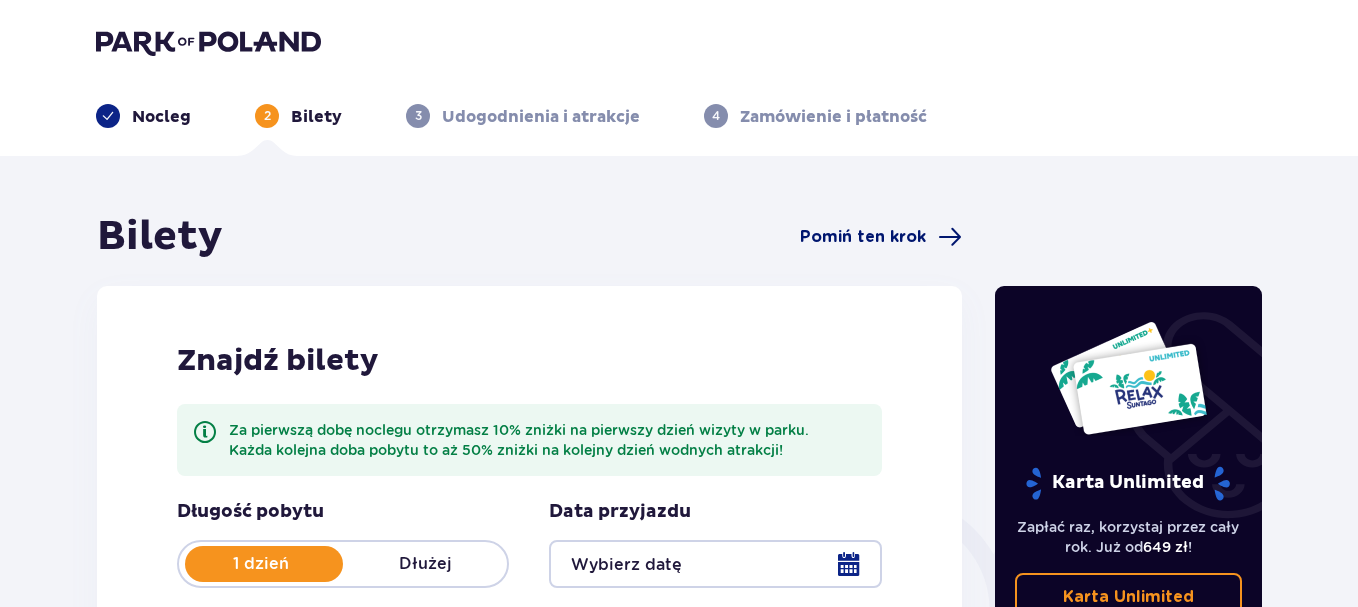 click on "Pomiń ten krok" at bounding box center [863, 237] 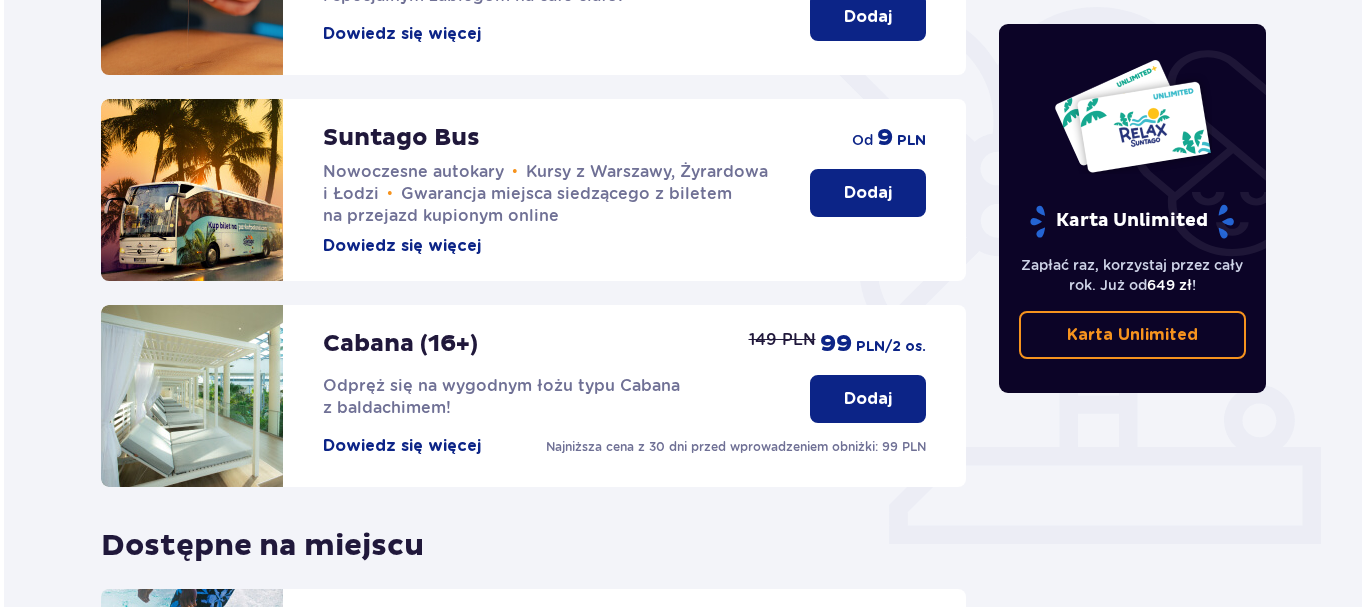 scroll, scrollTop: 500, scrollLeft: 0, axis: vertical 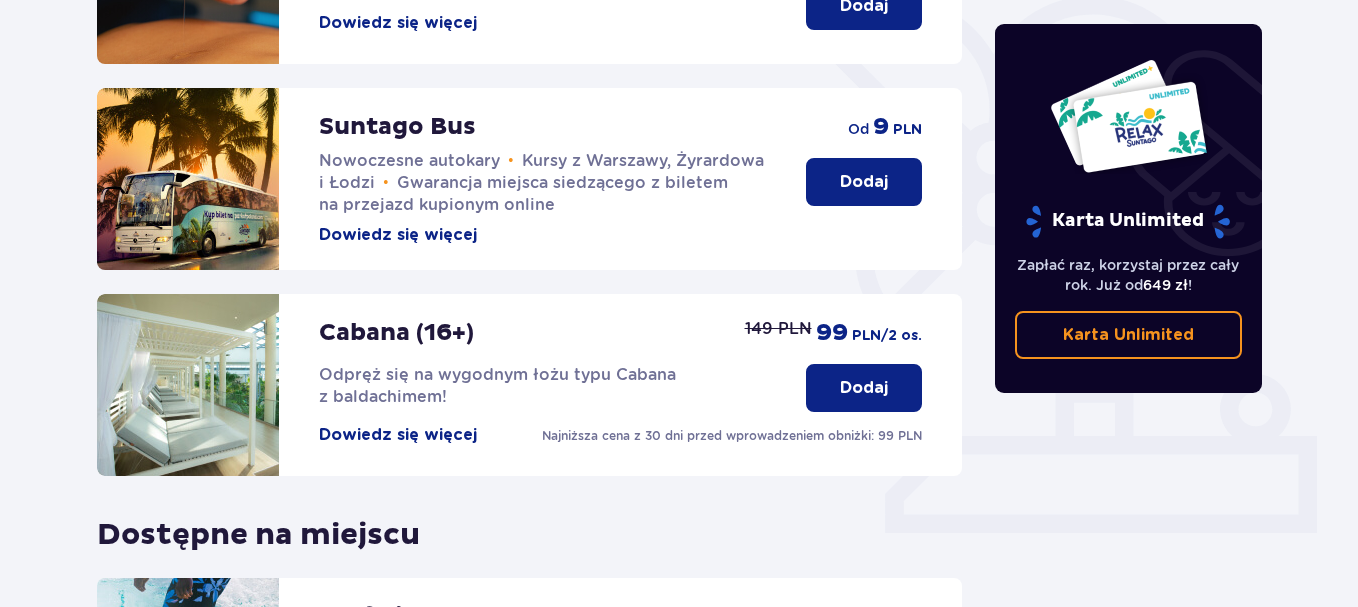 click on "Dowiedz się więcej" at bounding box center (398, 235) 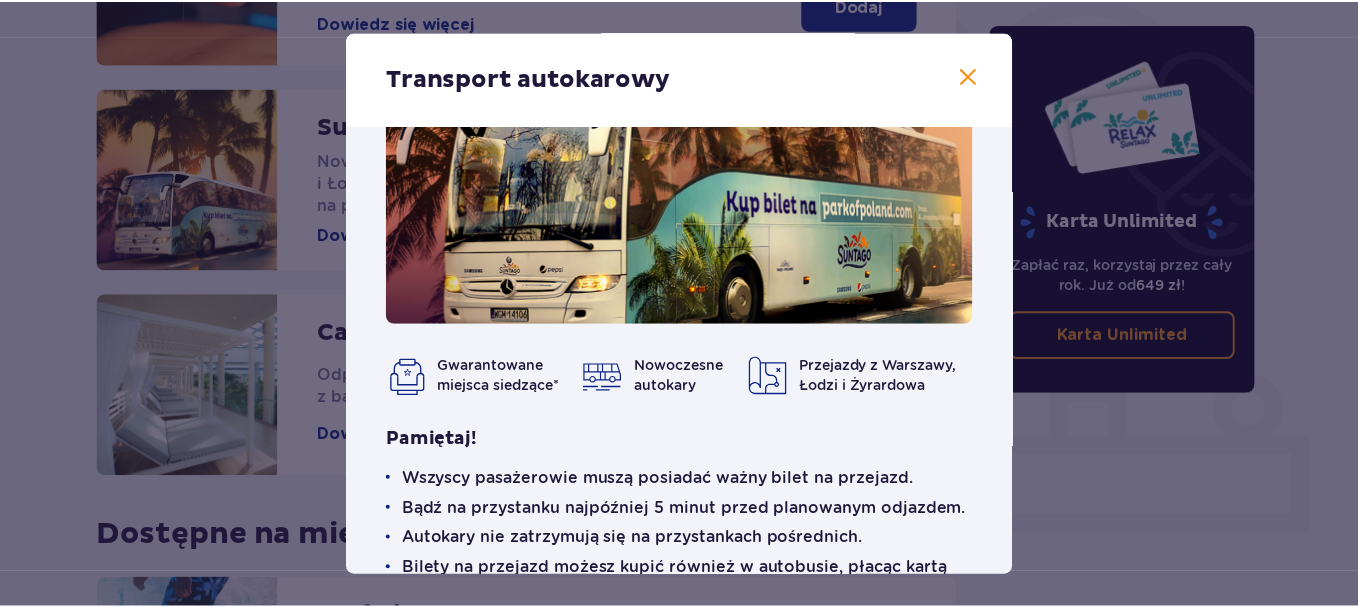 scroll, scrollTop: 197, scrollLeft: 0, axis: vertical 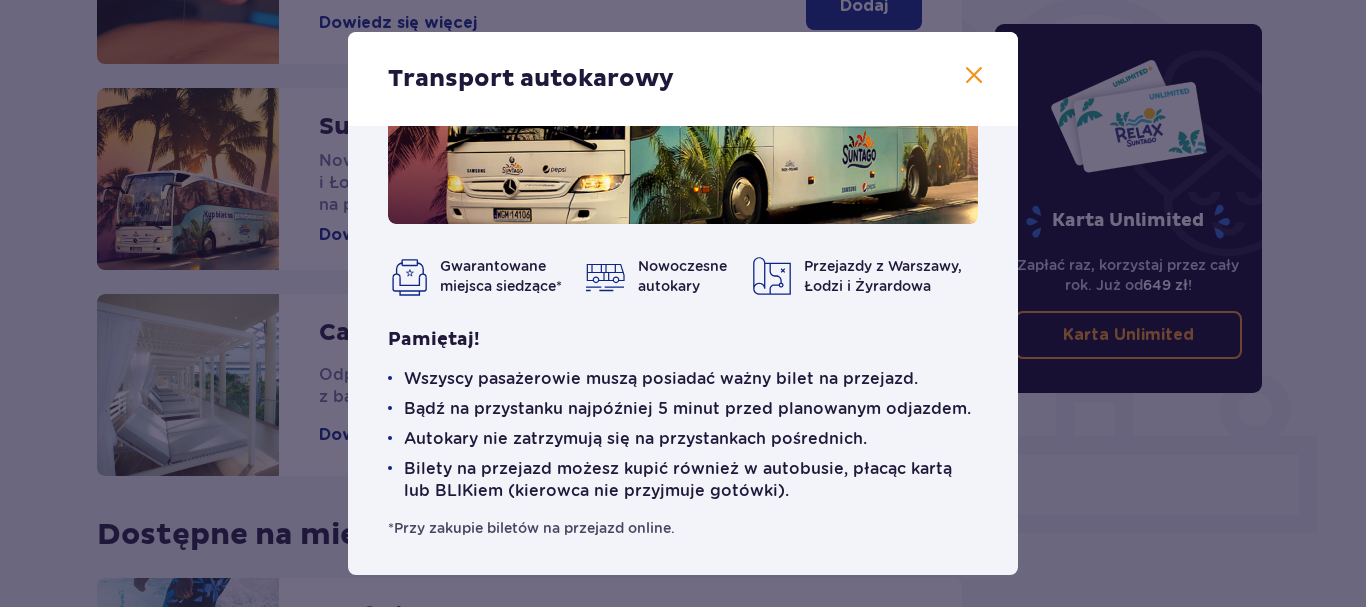 click at bounding box center (974, 76) 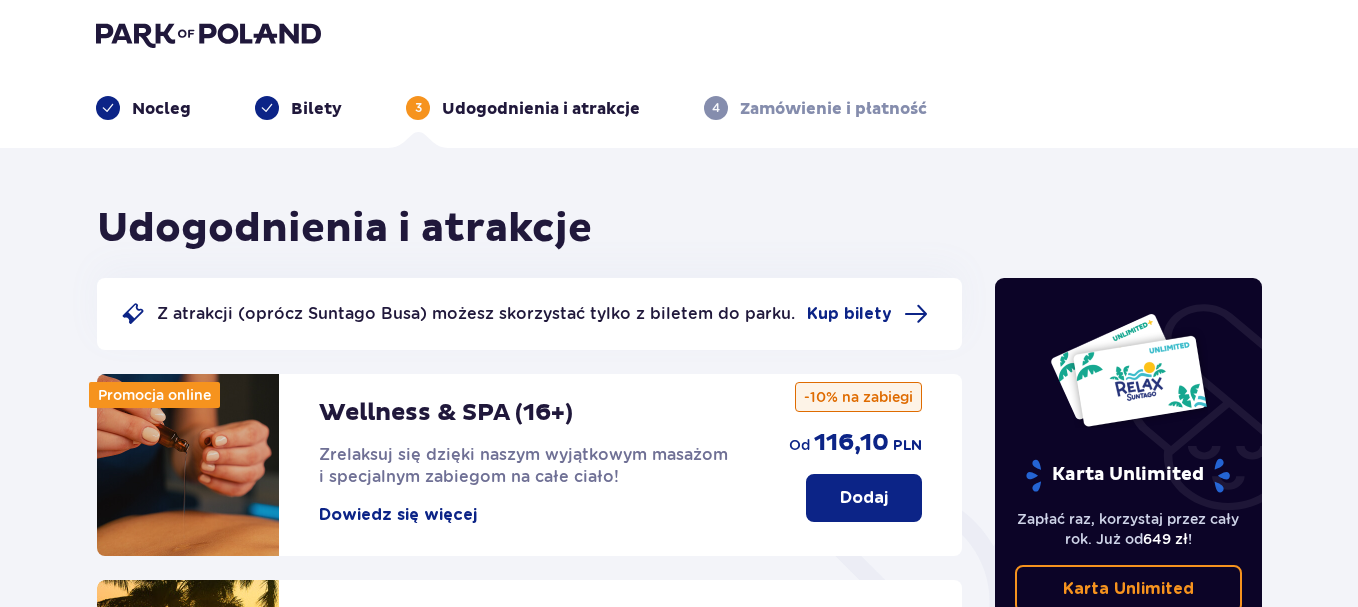 scroll, scrollTop: 0, scrollLeft: 0, axis: both 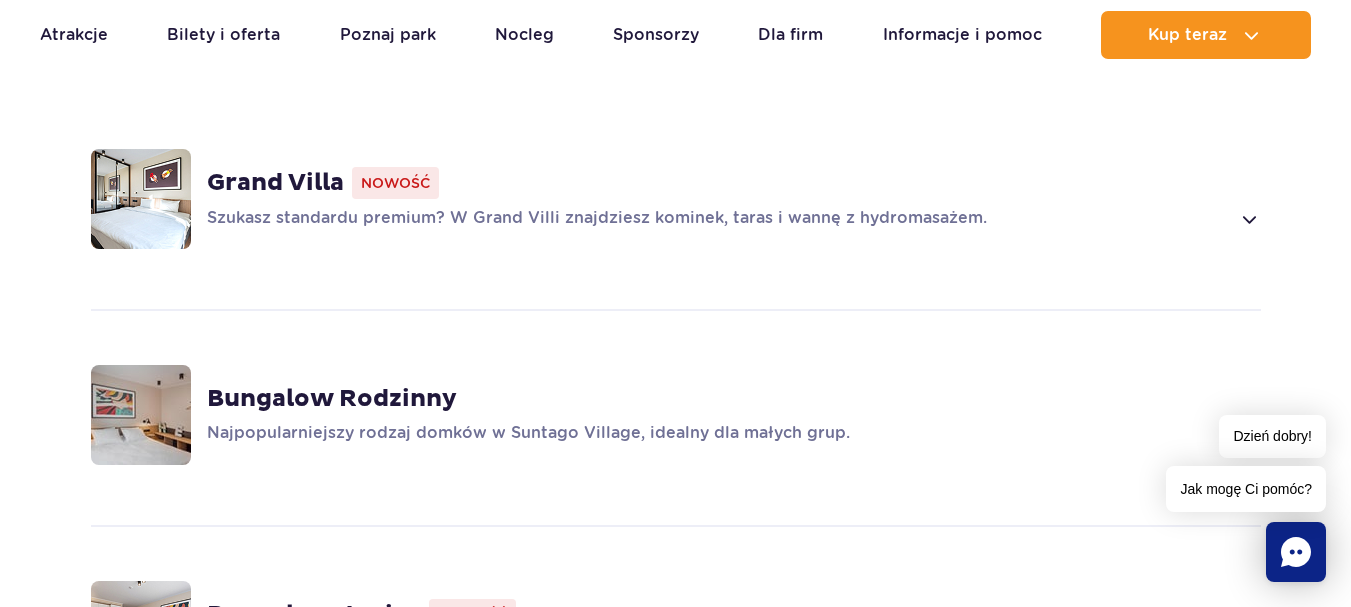 click at bounding box center (1248, 219) 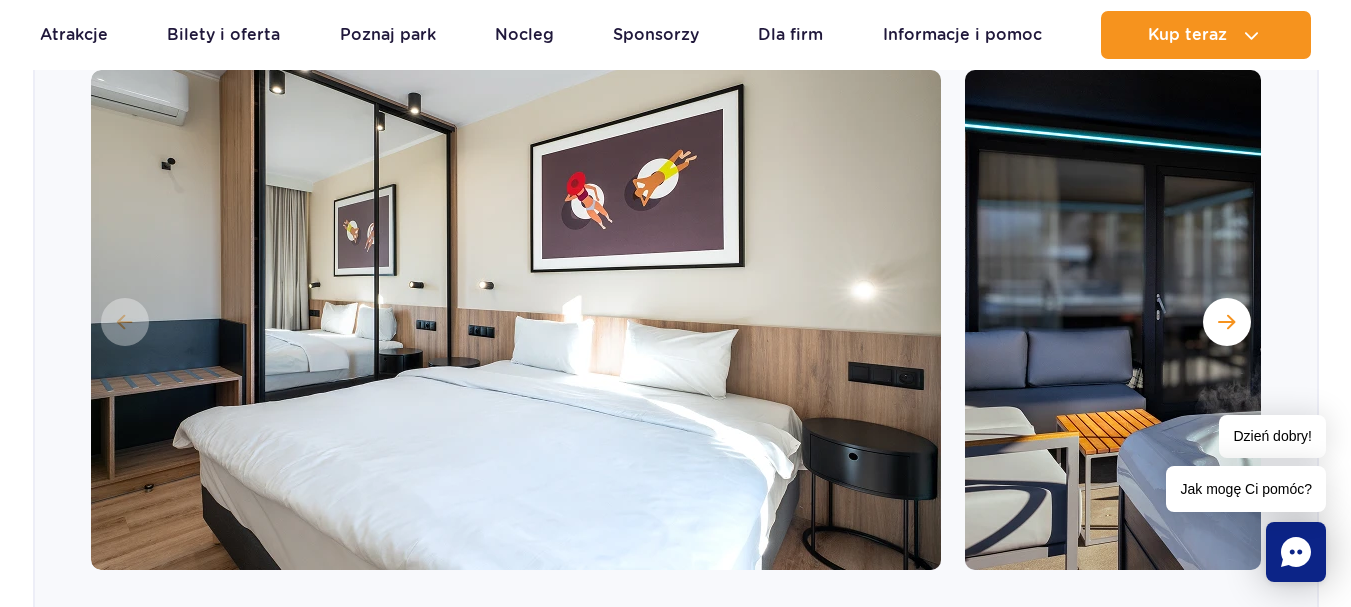scroll, scrollTop: 1701, scrollLeft: 0, axis: vertical 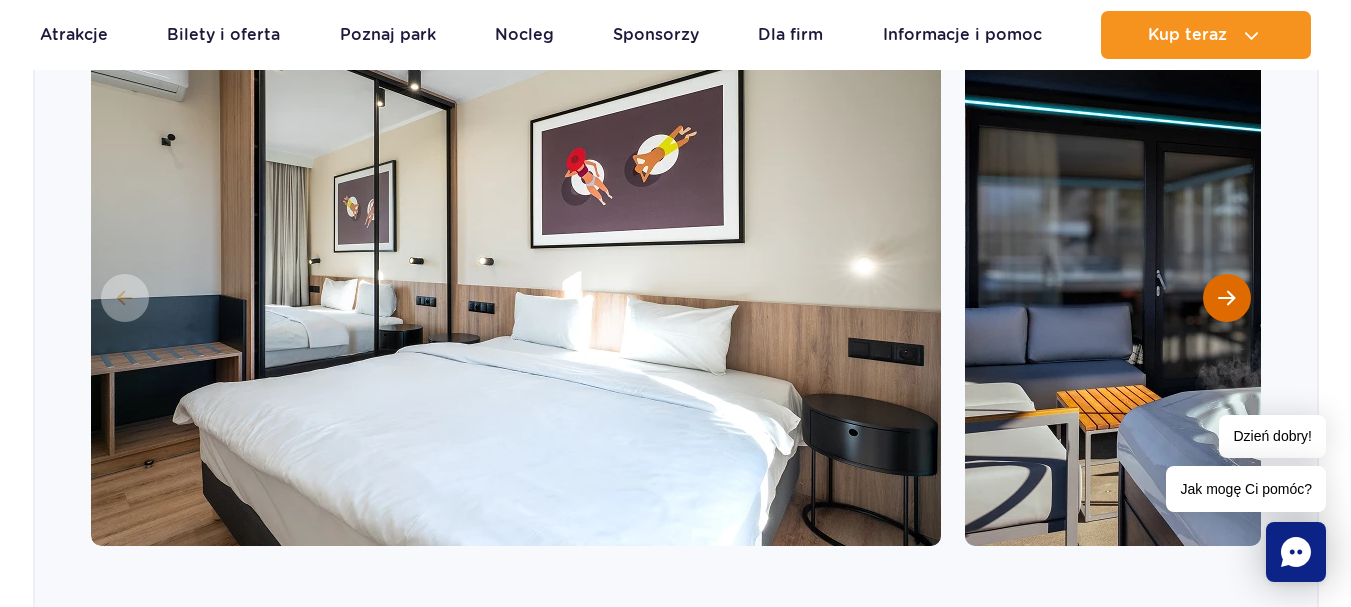 click at bounding box center (1227, 298) 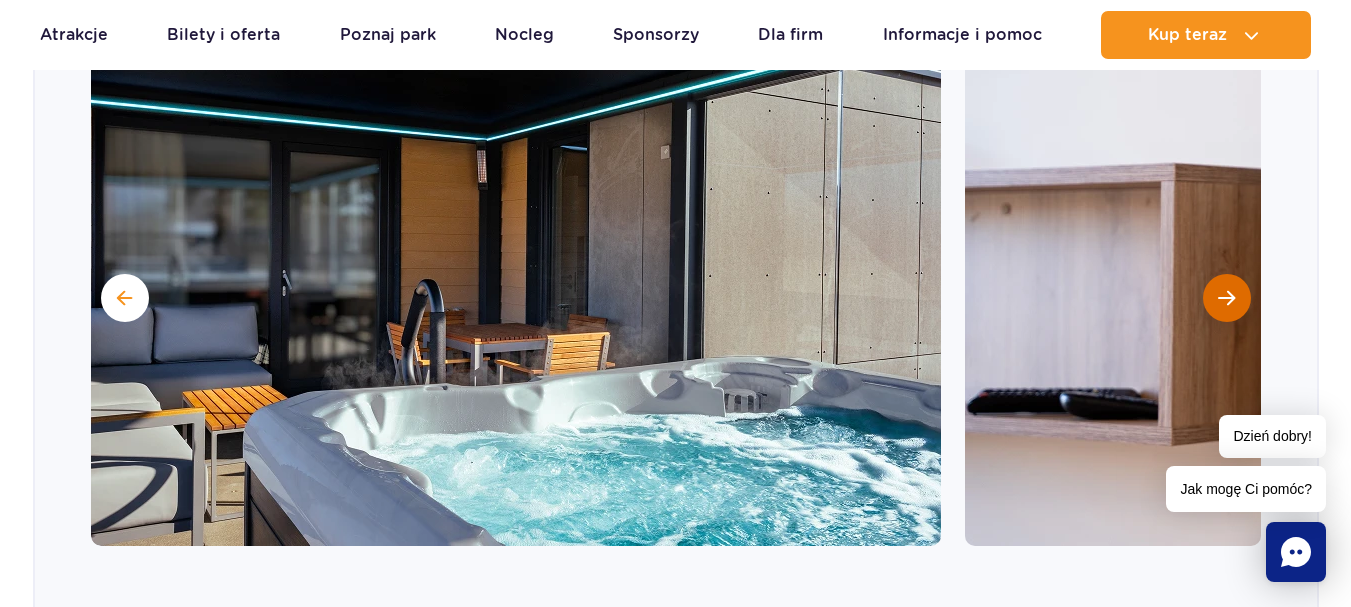 click at bounding box center [1227, 298] 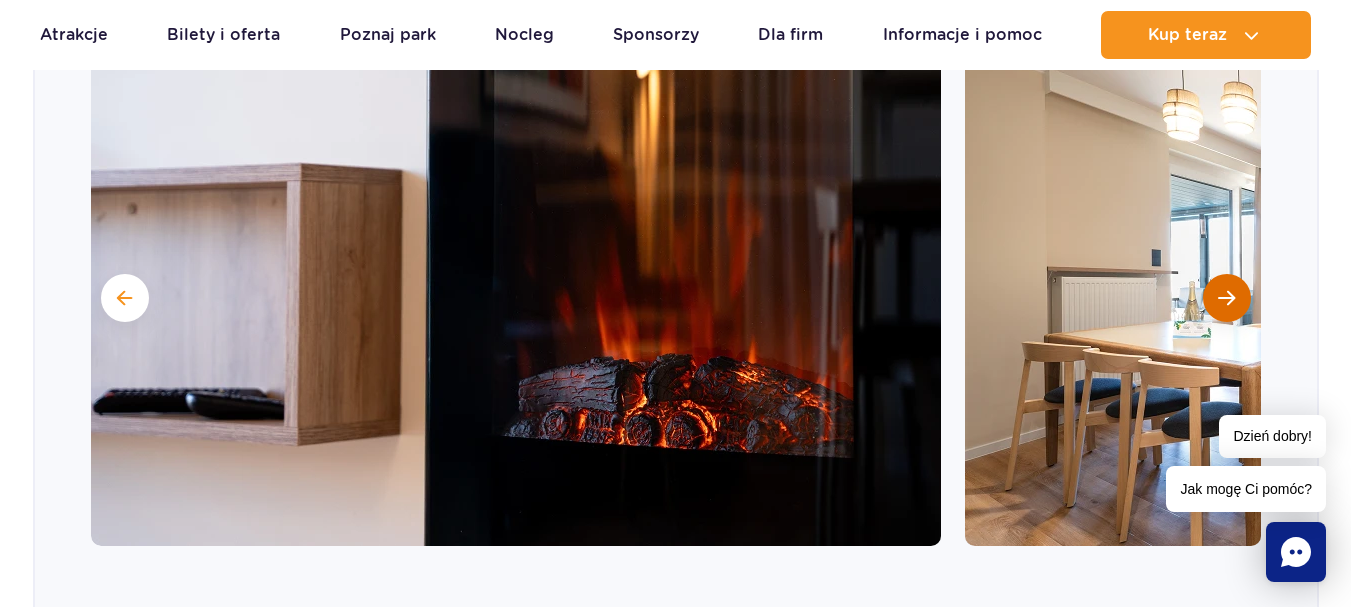 click at bounding box center [1227, 298] 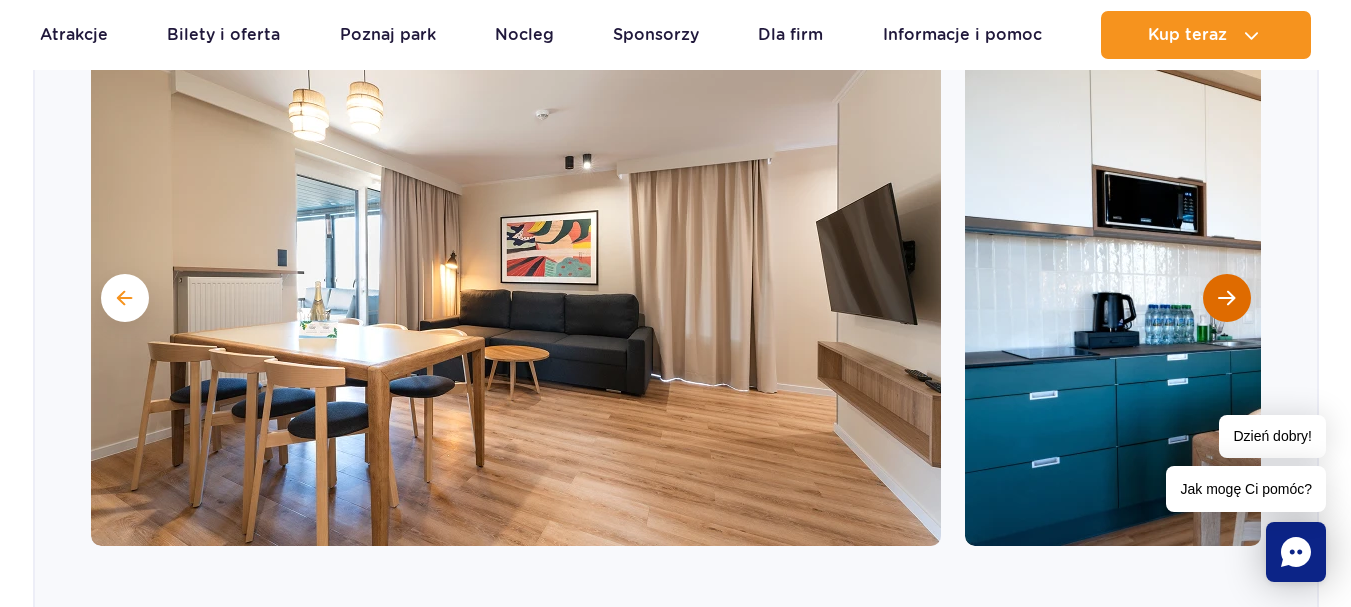 click at bounding box center [1227, 298] 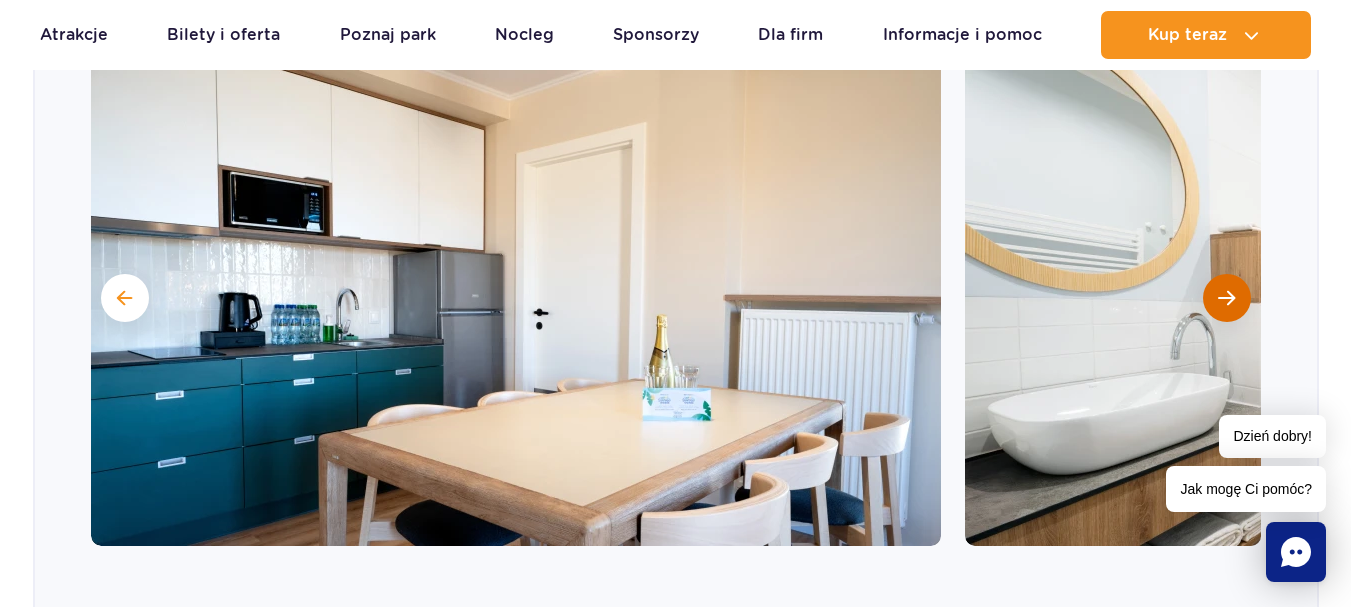click at bounding box center [1227, 298] 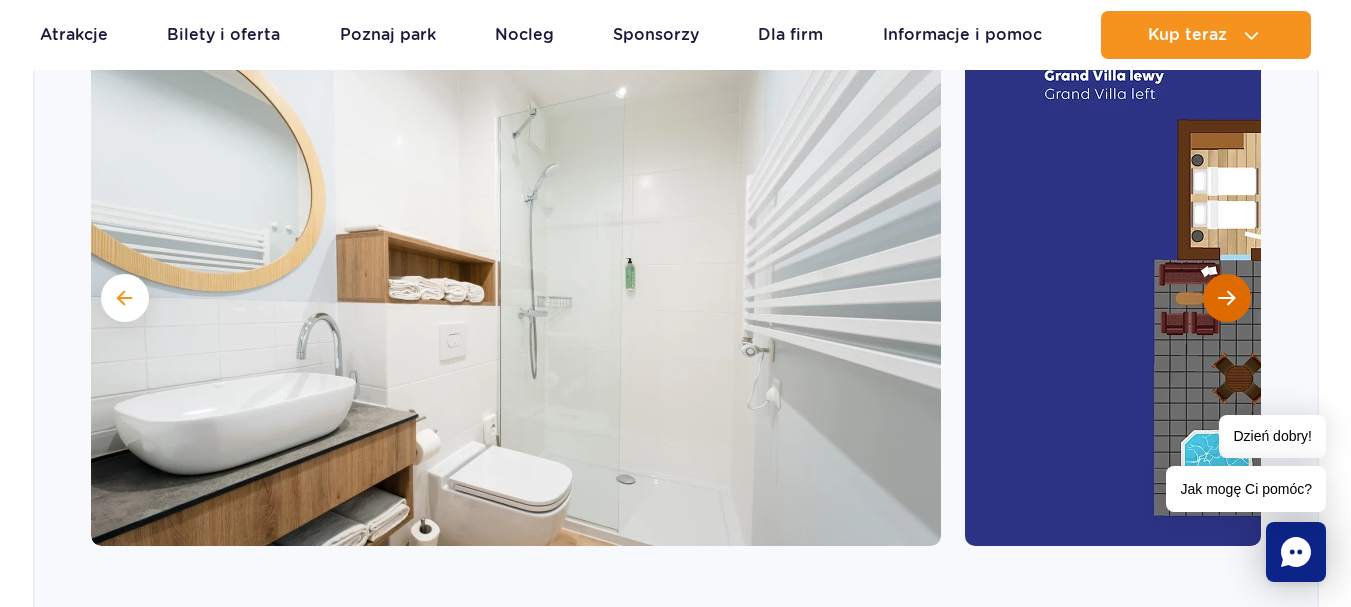 click at bounding box center [1227, 298] 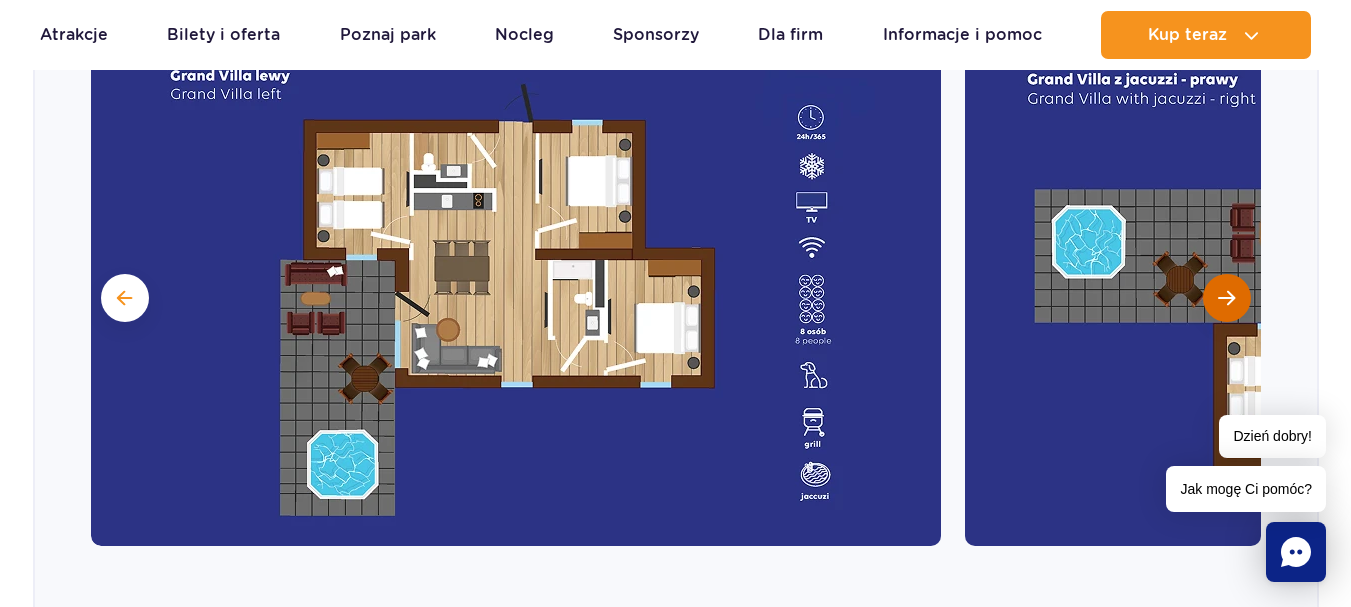click at bounding box center (1227, 298) 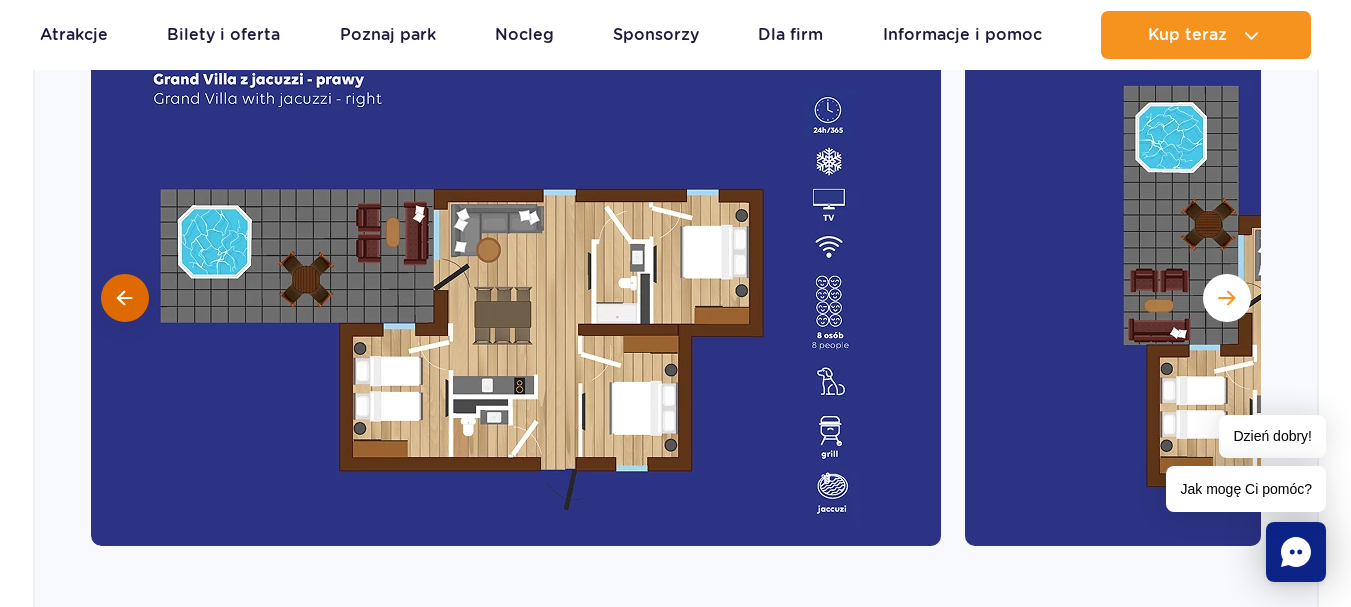 click at bounding box center [124, 298] 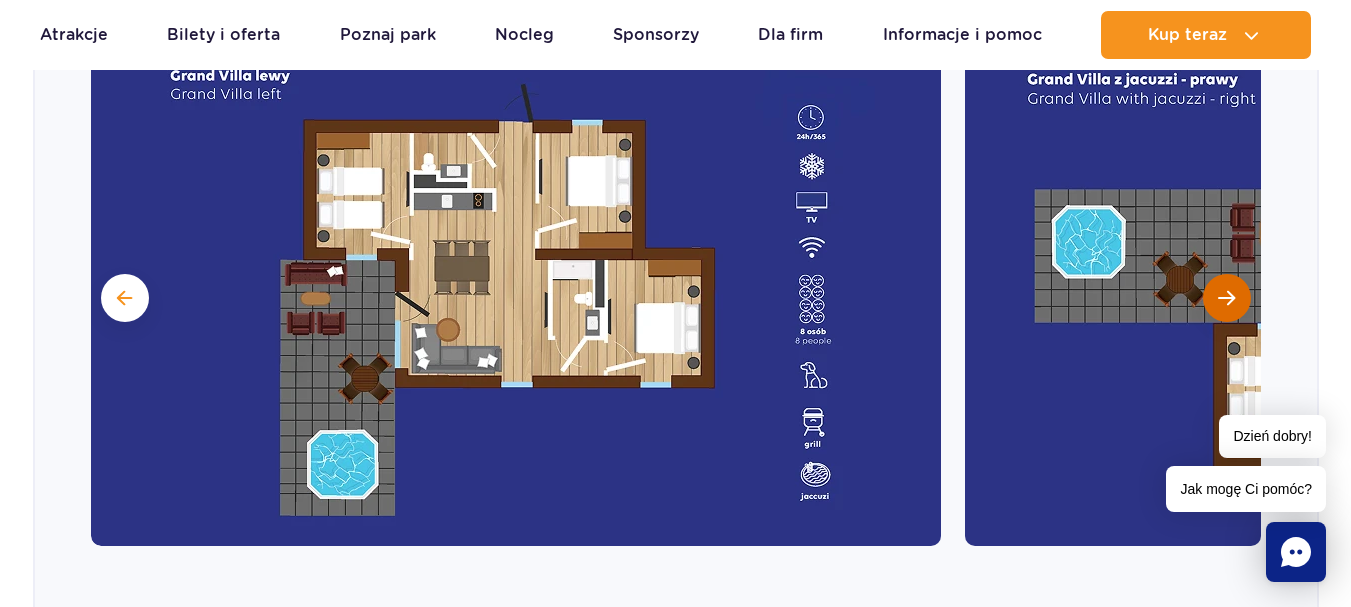 click at bounding box center (1227, 298) 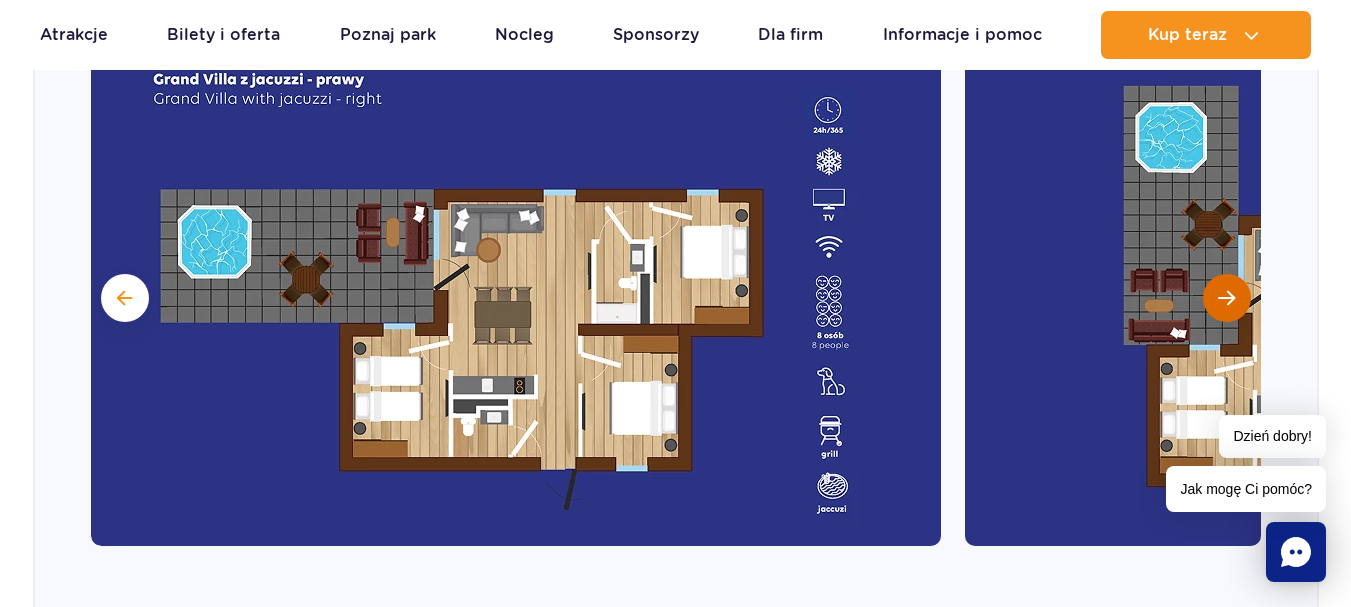 click at bounding box center [1227, 298] 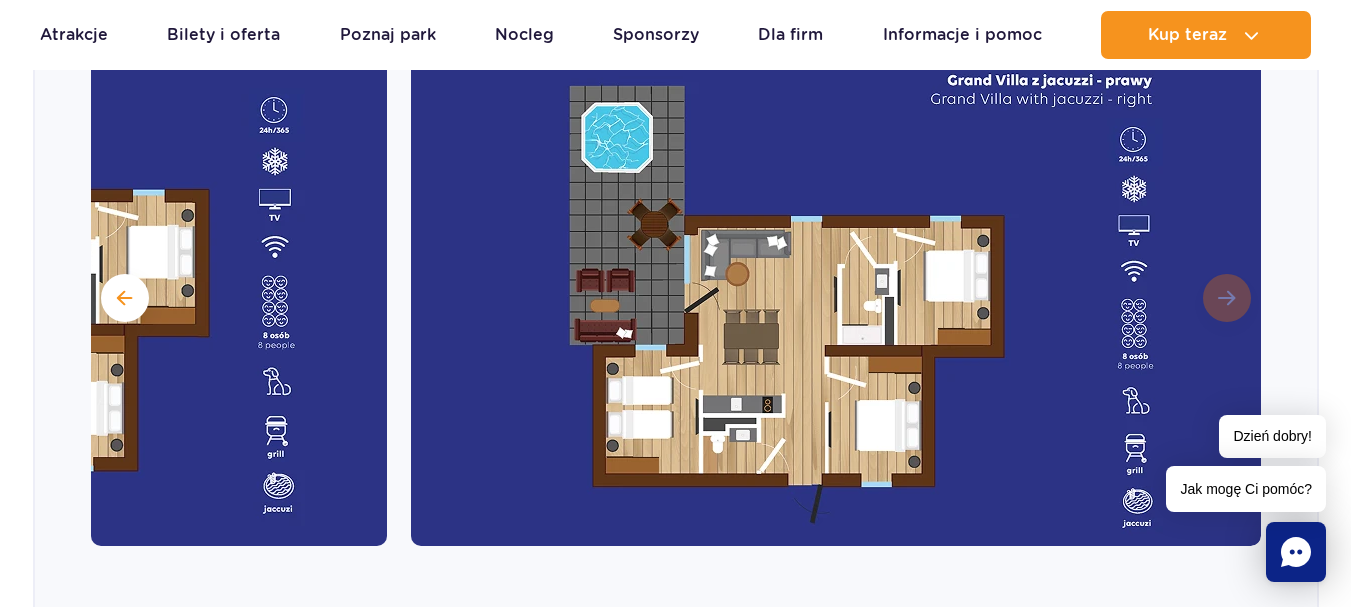 click at bounding box center [836, 296] 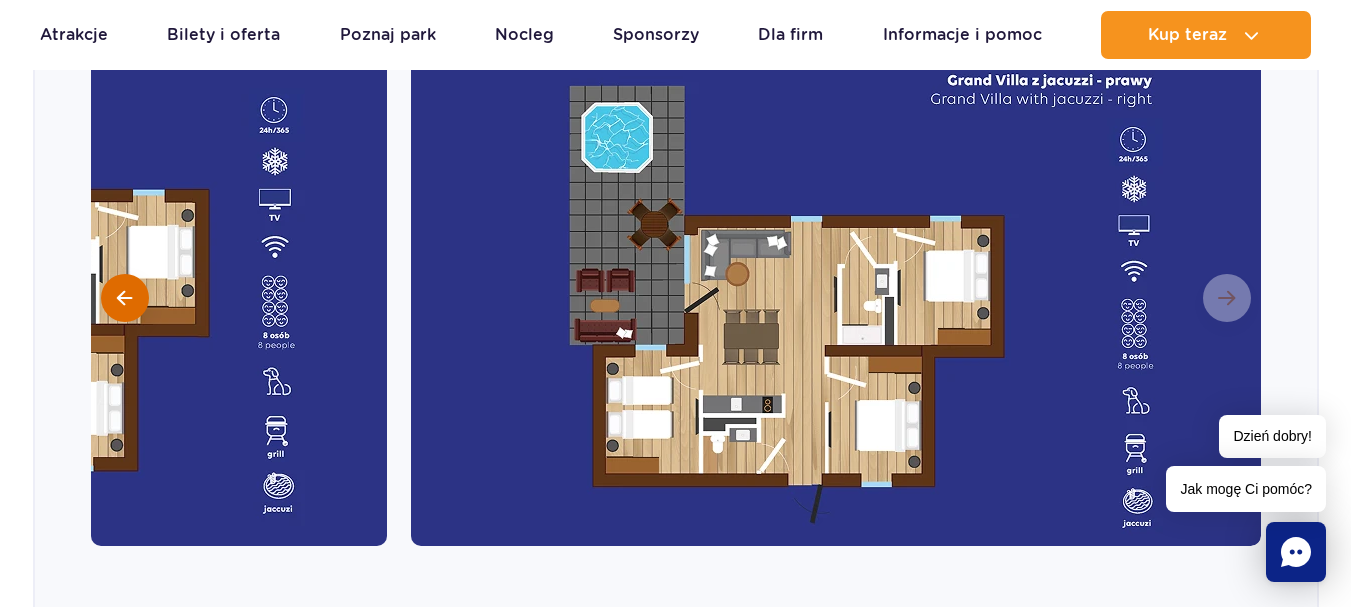 click at bounding box center (125, 298) 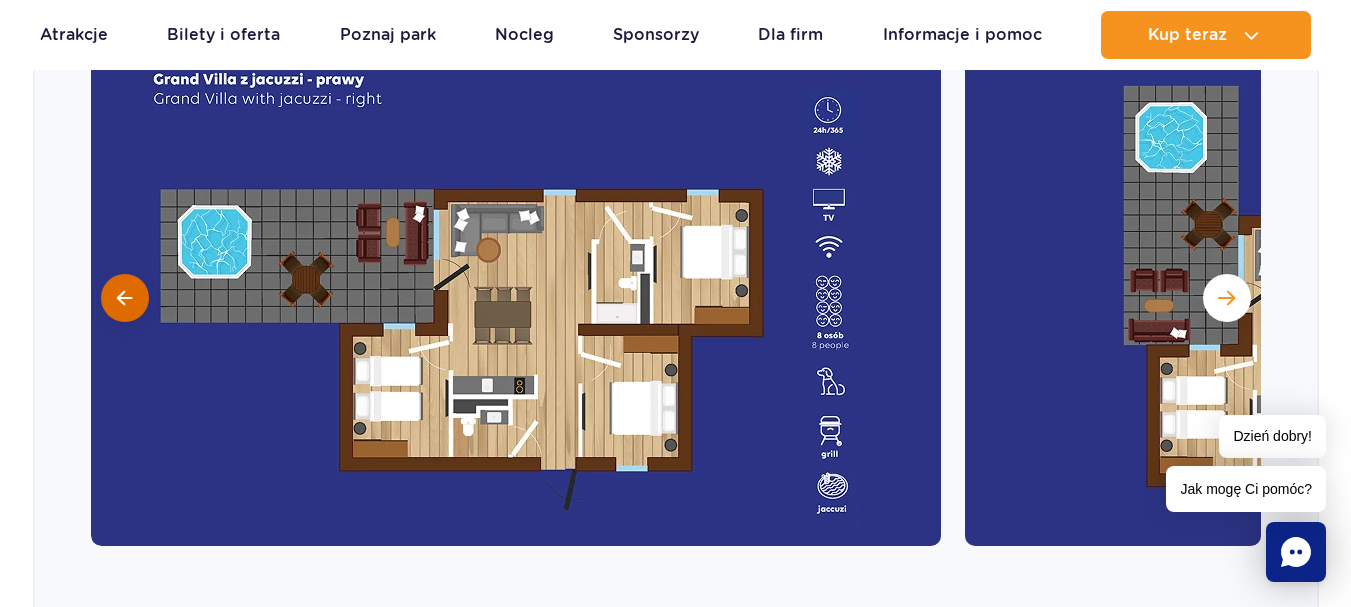 click at bounding box center [125, 298] 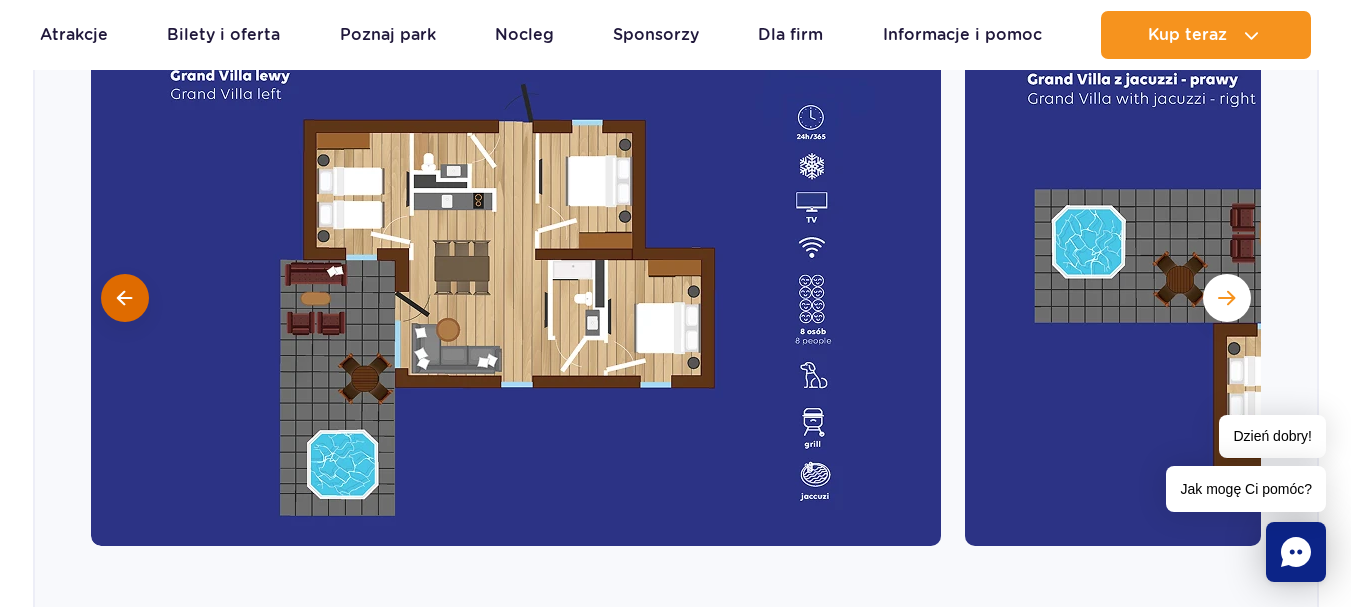 click at bounding box center [125, 298] 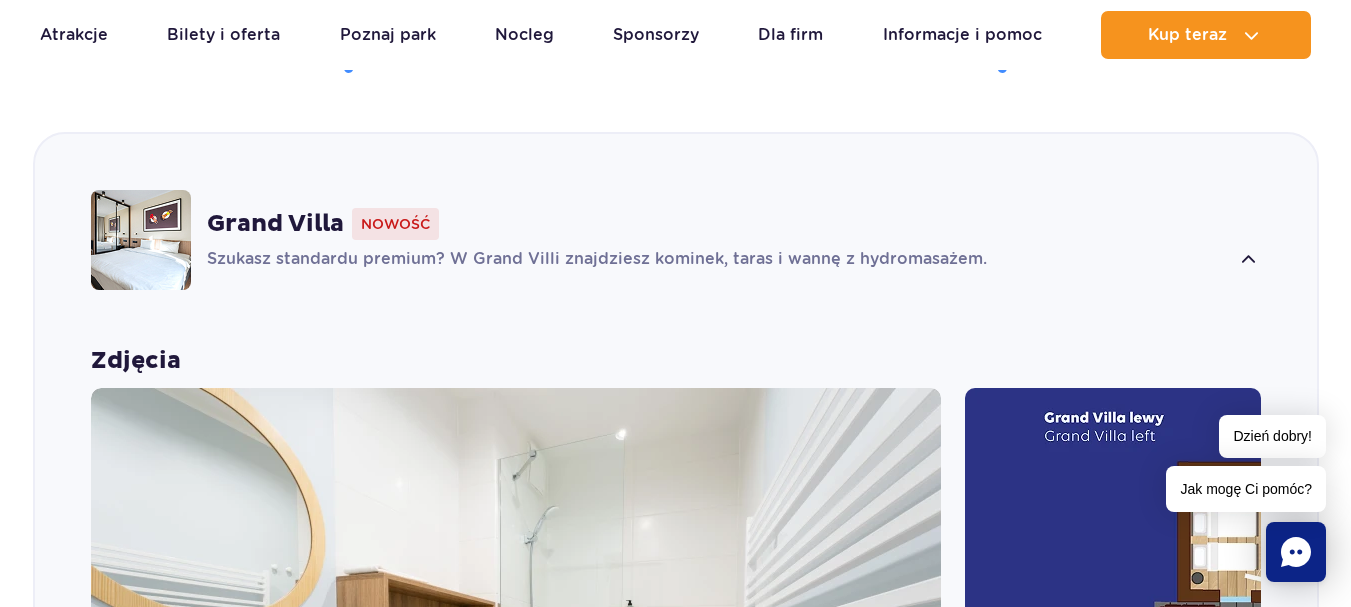 scroll, scrollTop: 1301, scrollLeft: 0, axis: vertical 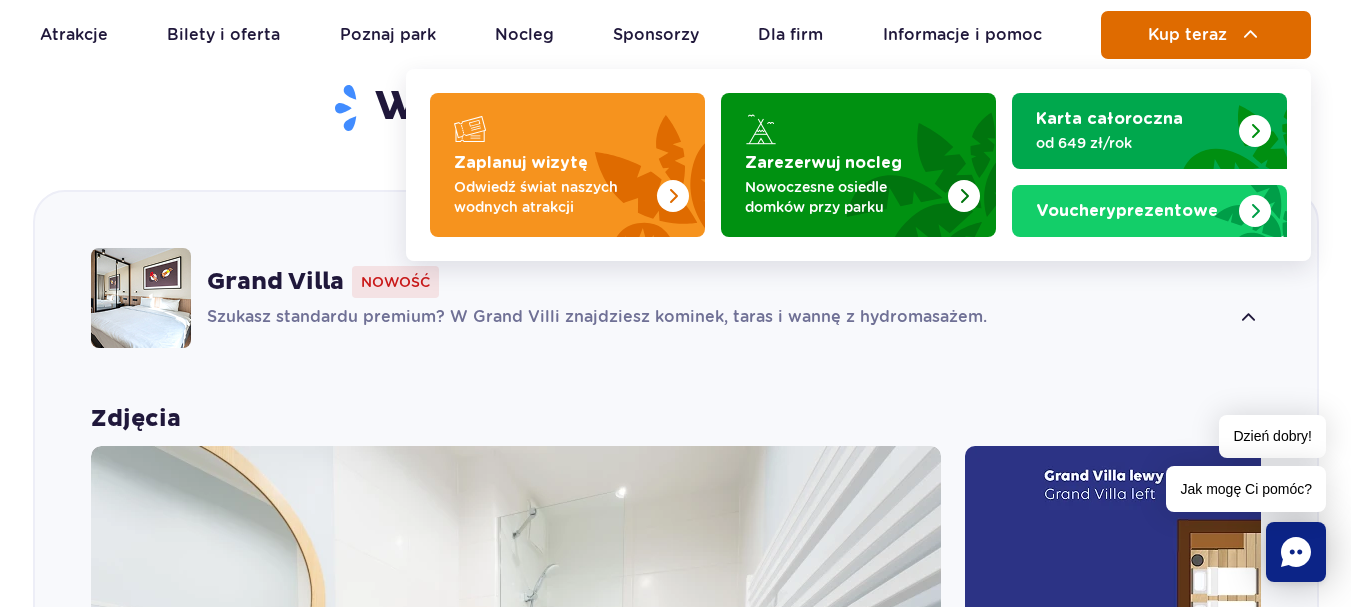 click at bounding box center [1251, 35] 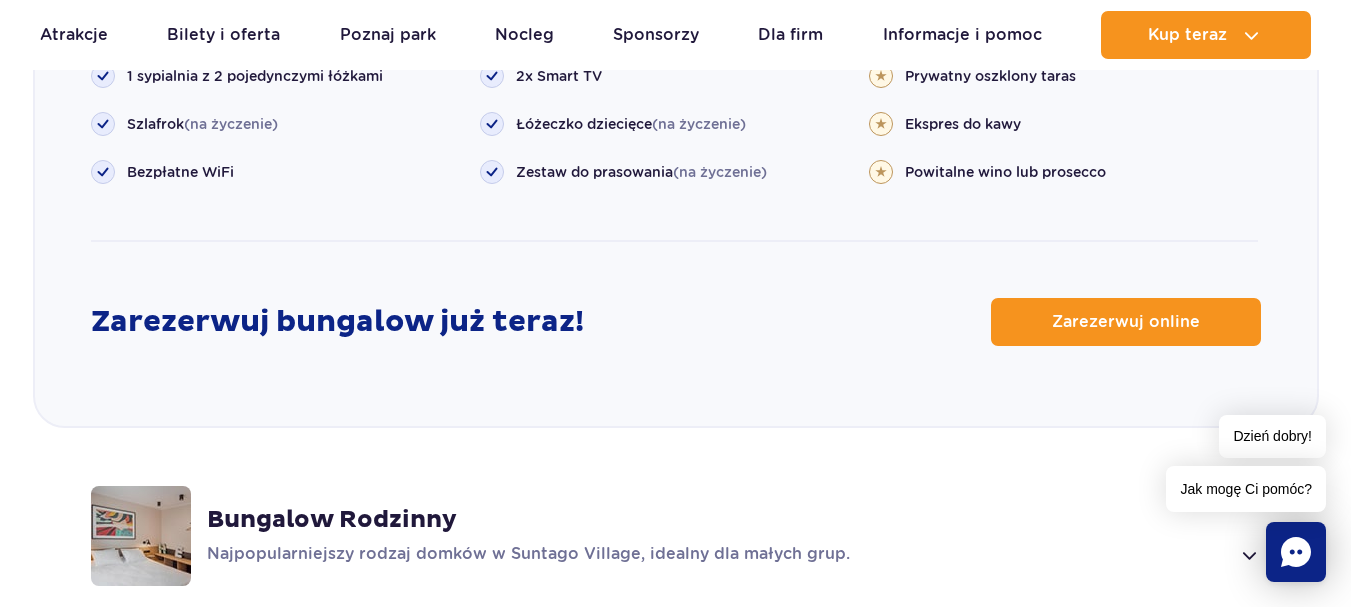 scroll, scrollTop: 2501, scrollLeft: 0, axis: vertical 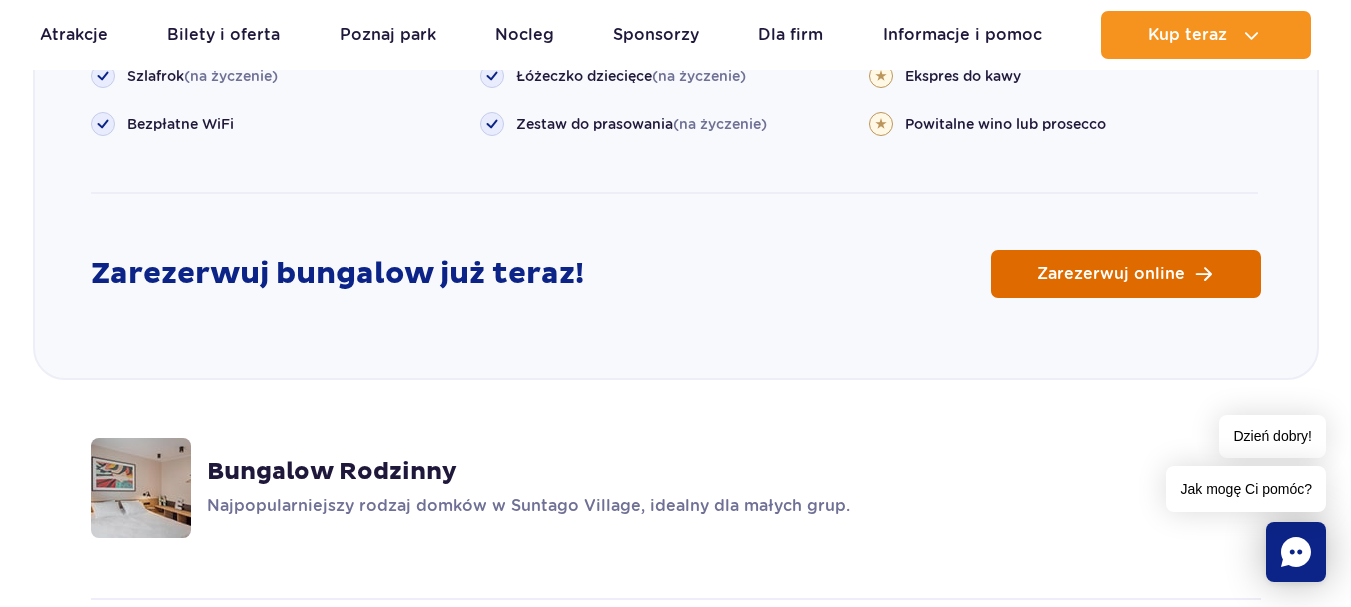 click on "Zarezerwuj online" at bounding box center [1111, 274] 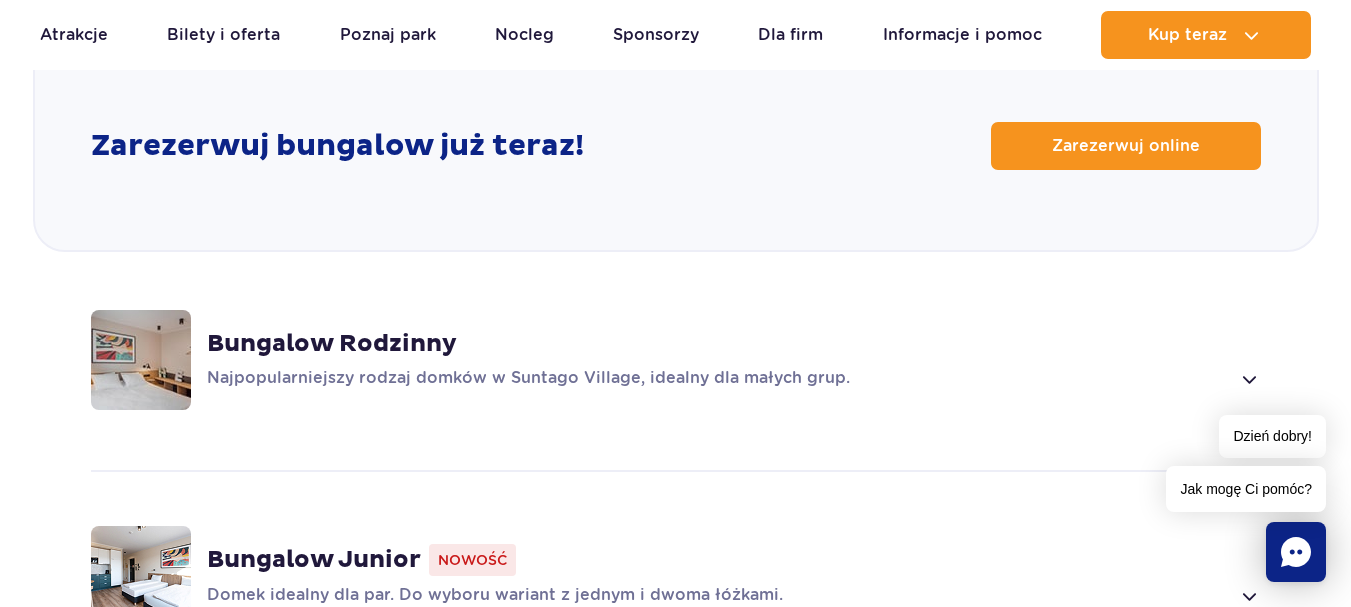 scroll, scrollTop: 2301, scrollLeft: 0, axis: vertical 